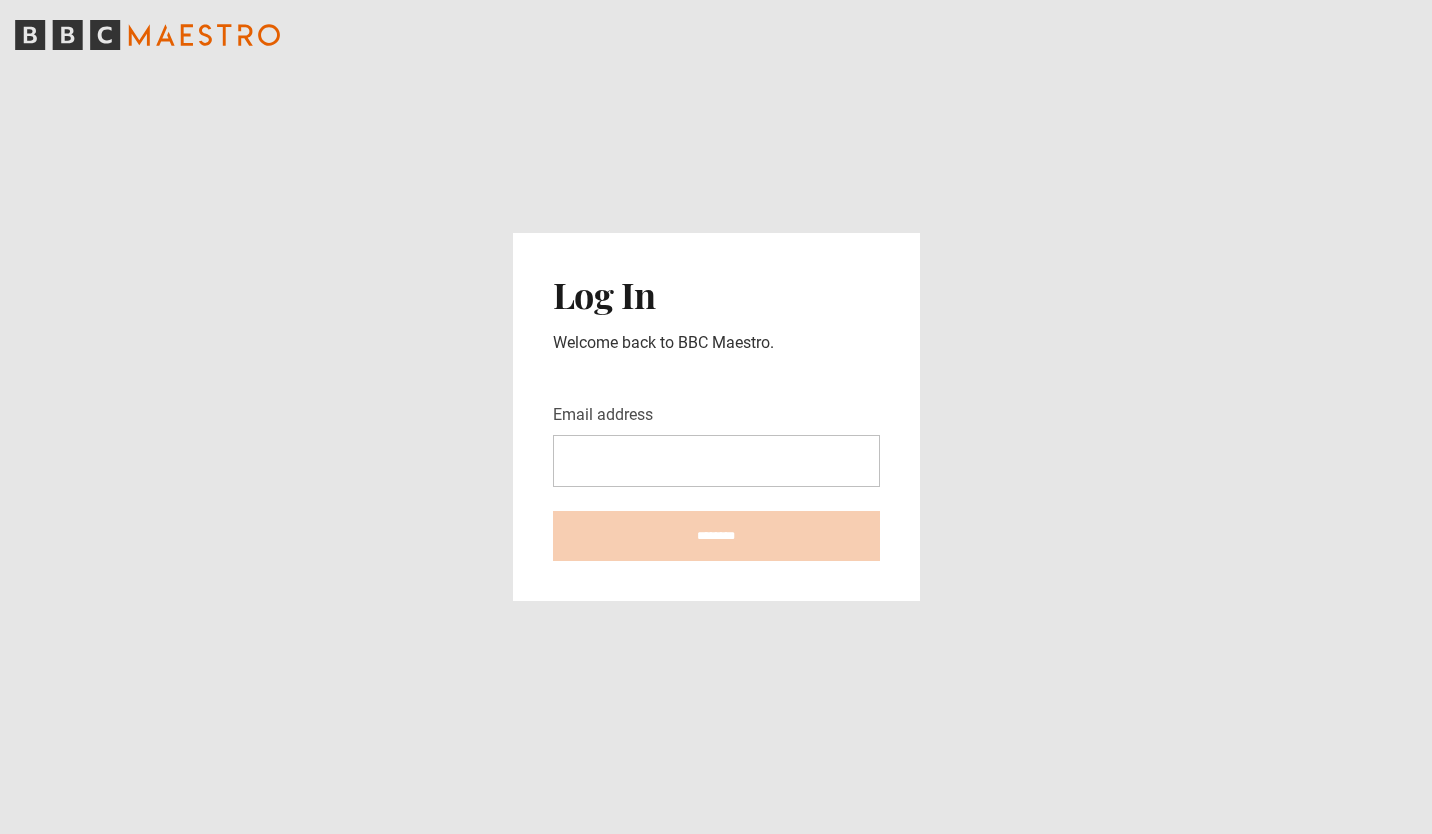 scroll, scrollTop: 0, scrollLeft: 0, axis: both 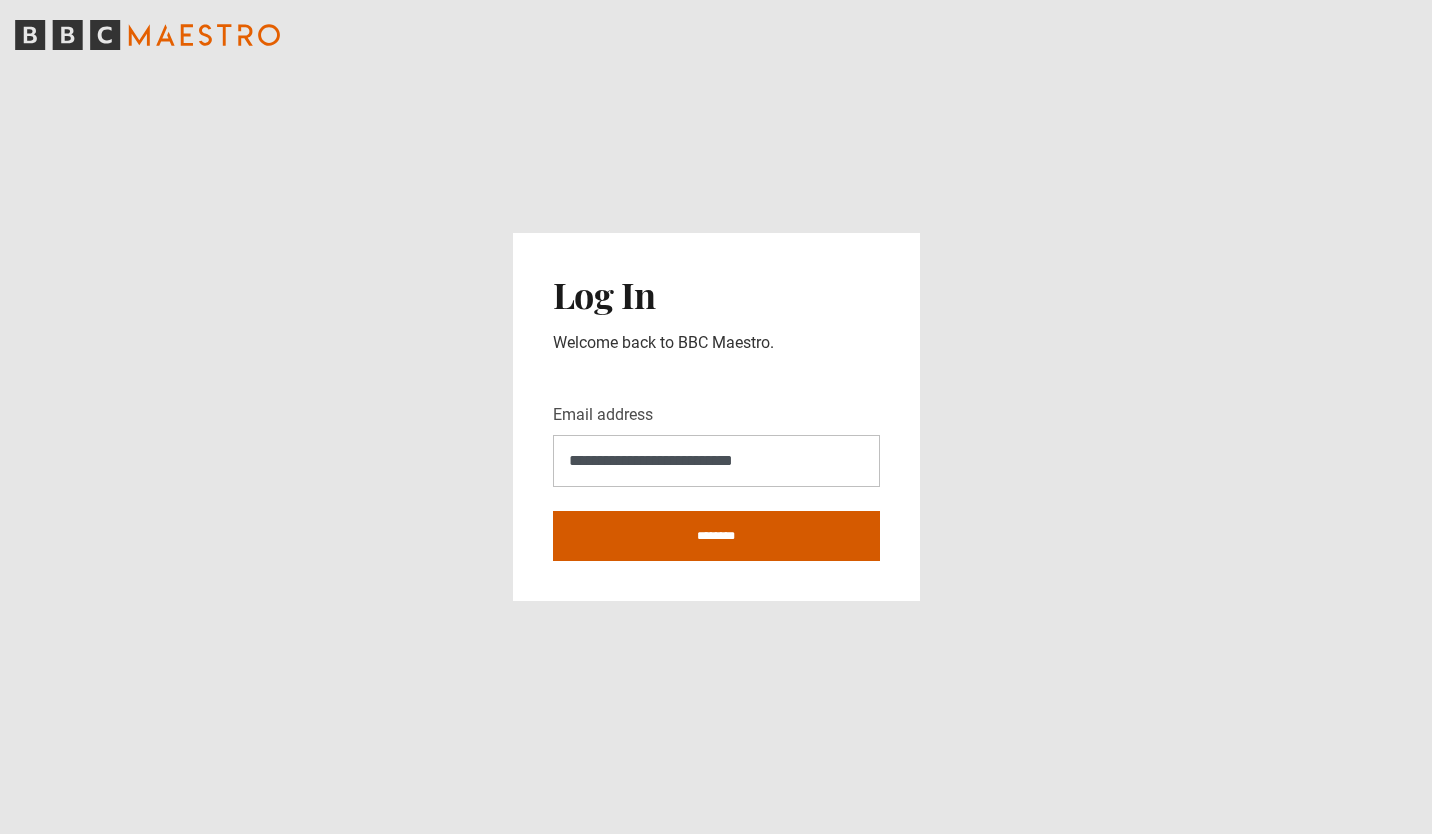 click on "********" at bounding box center [716, 536] 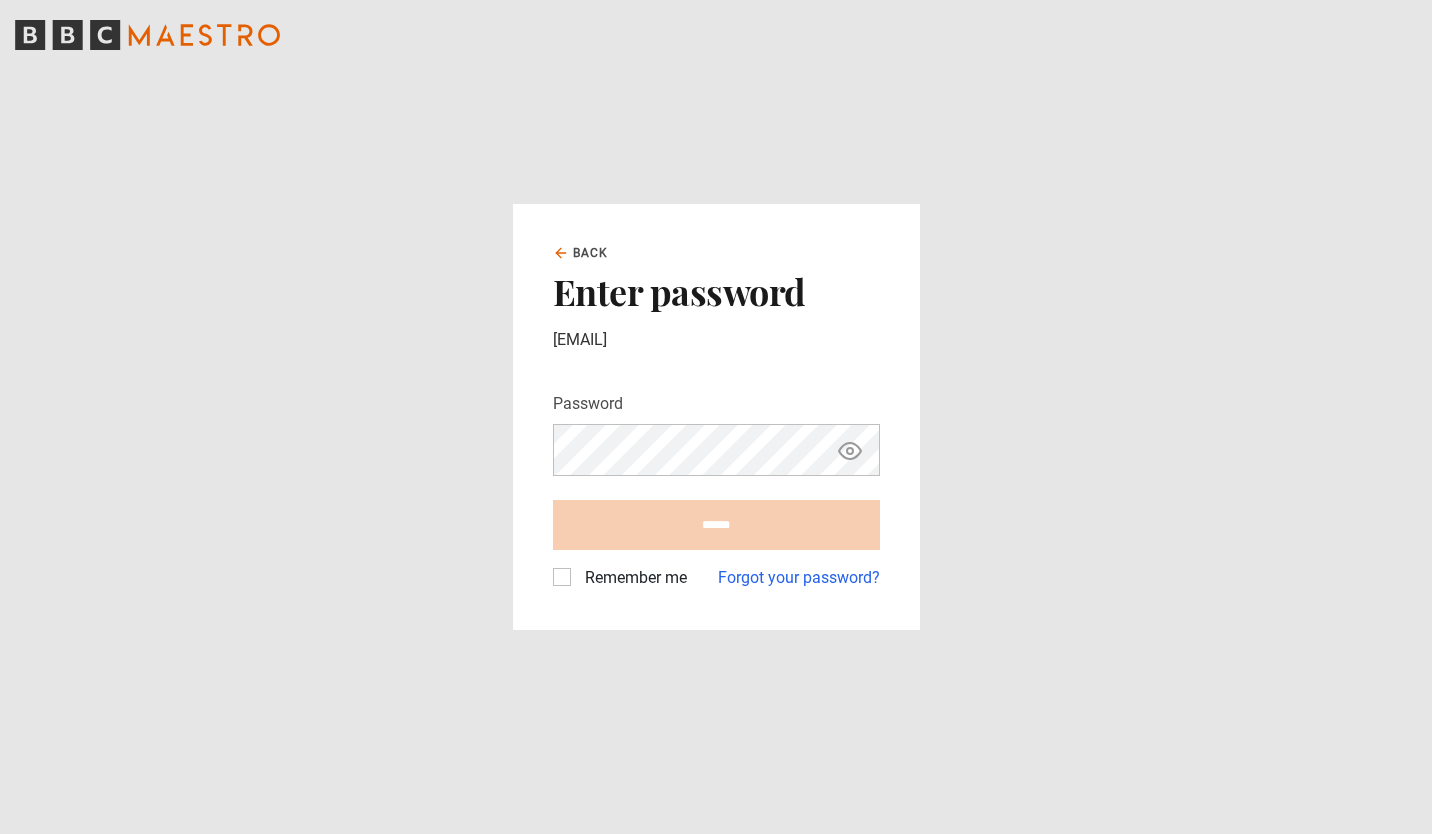 scroll, scrollTop: 0, scrollLeft: 0, axis: both 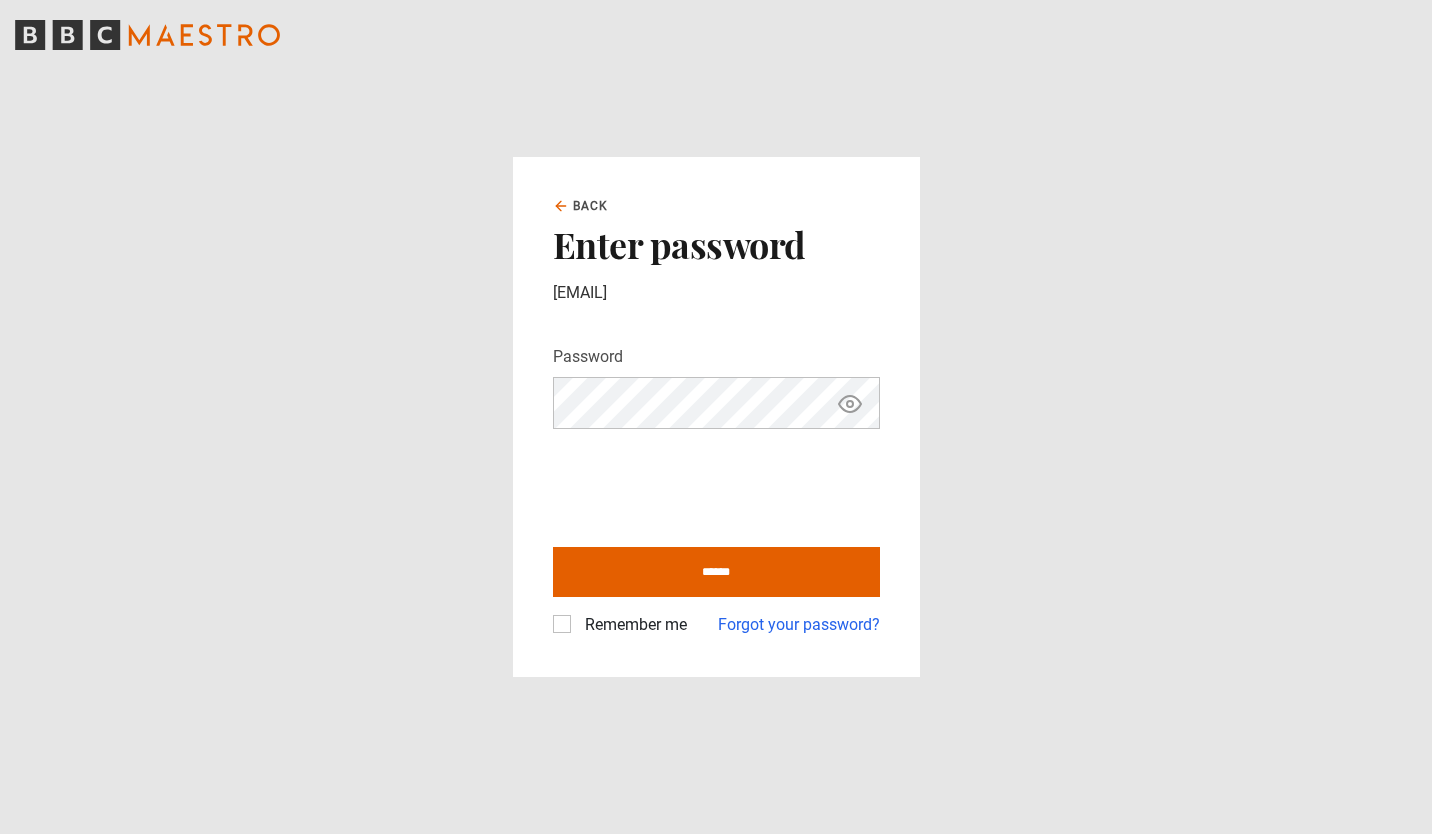 click 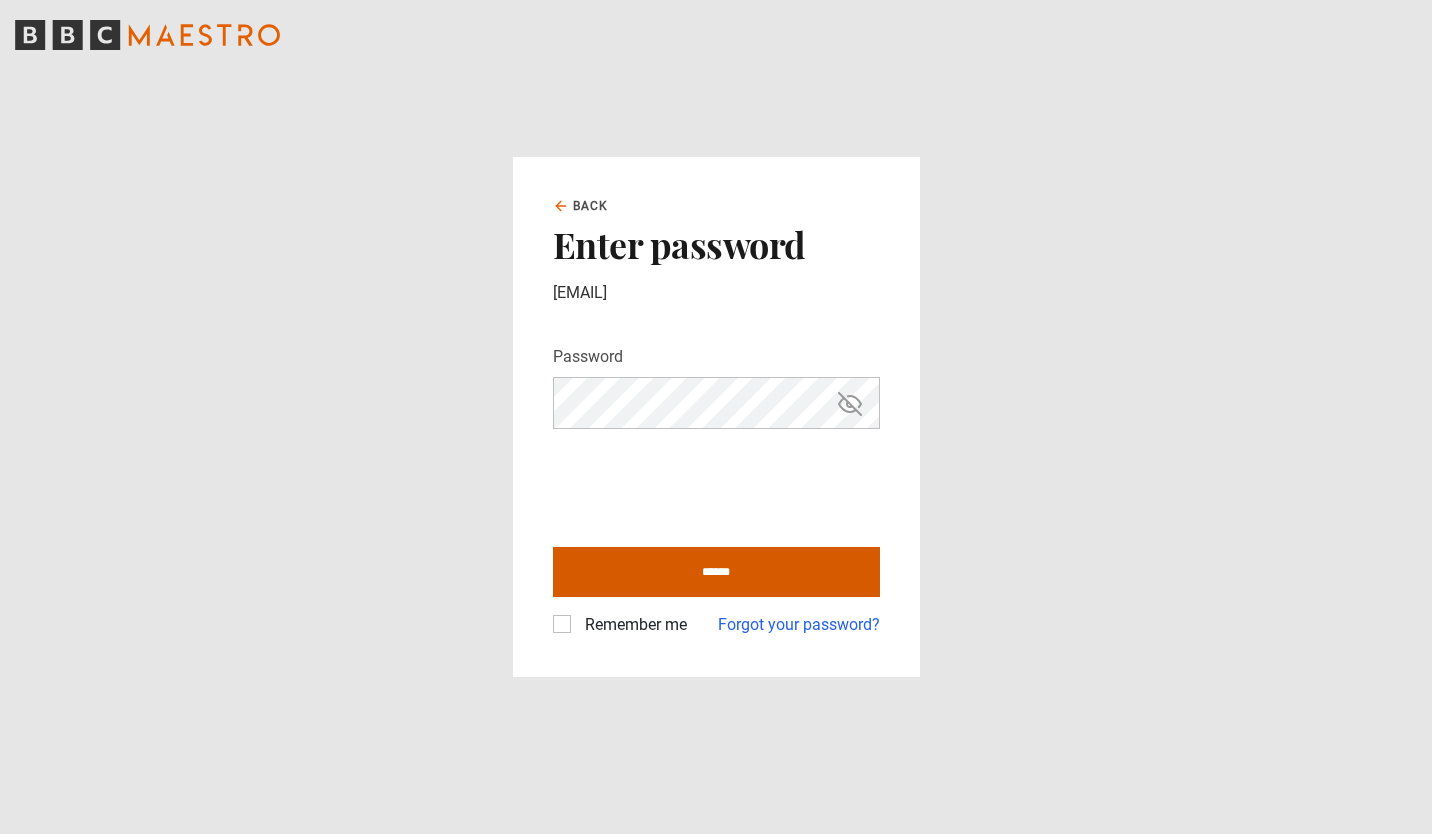 click on "******" at bounding box center [716, 572] 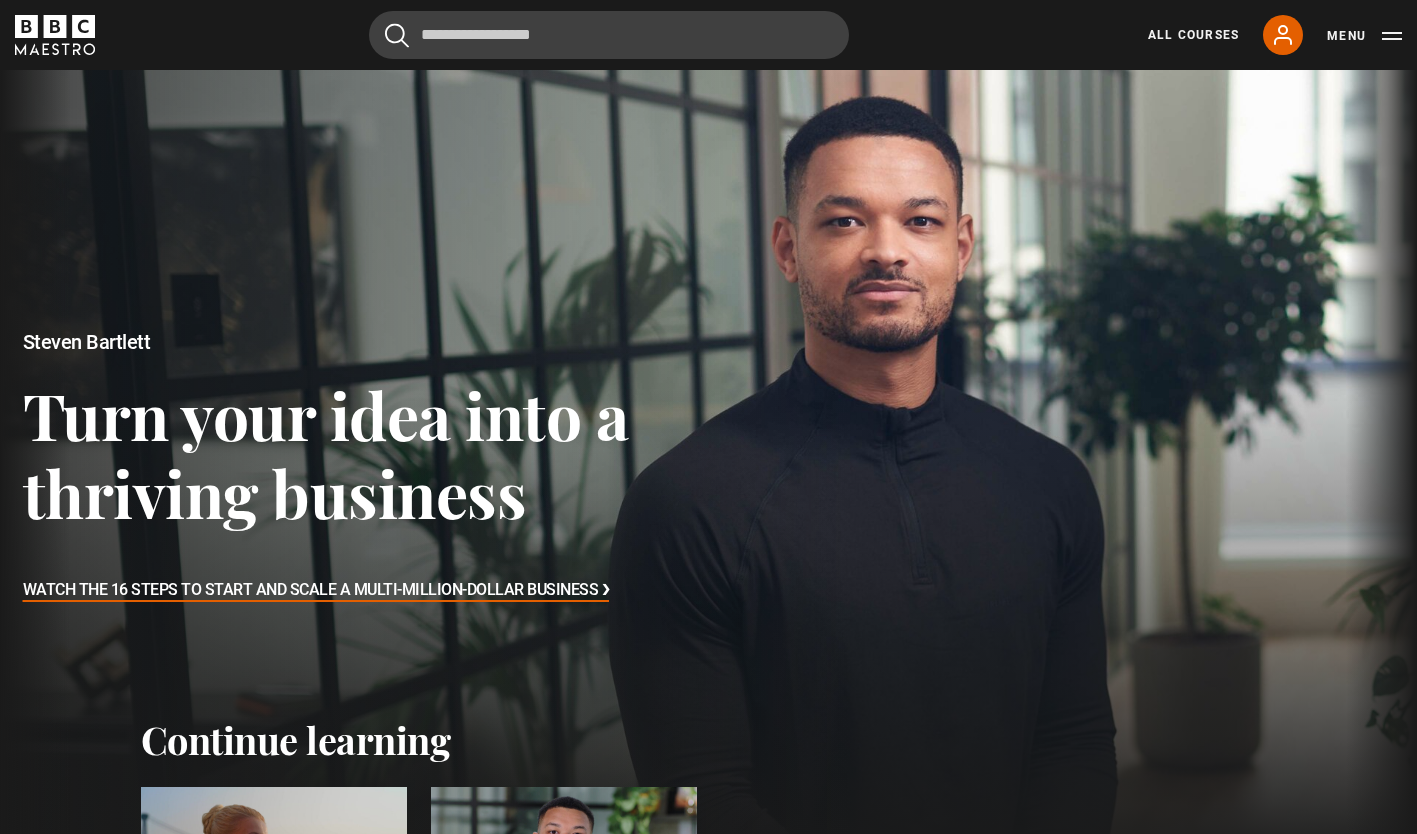 scroll, scrollTop: 0, scrollLeft: 0, axis: both 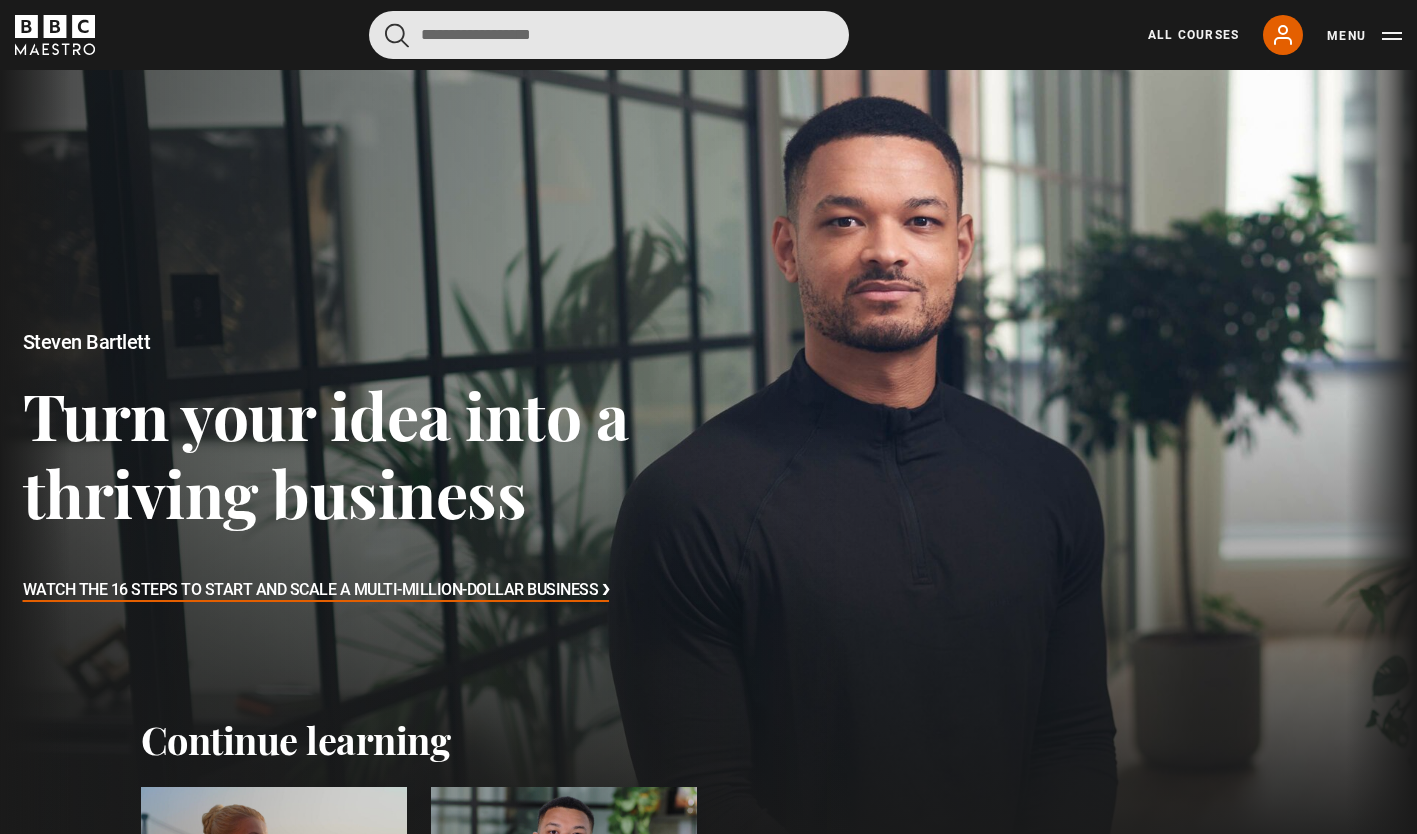 click at bounding box center [609, 35] 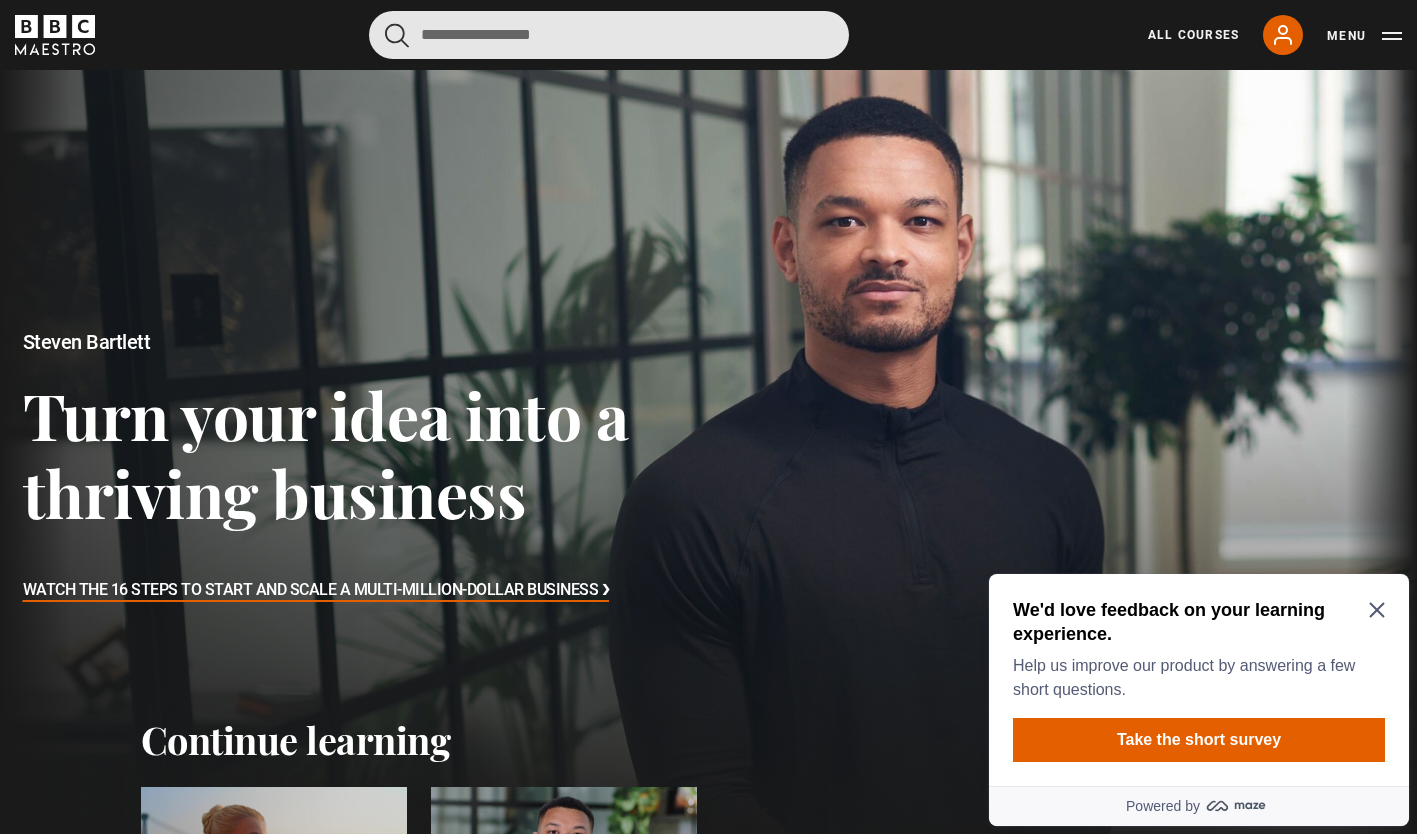 scroll, scrollTop: 0, scrollLeft: 0, axis: both 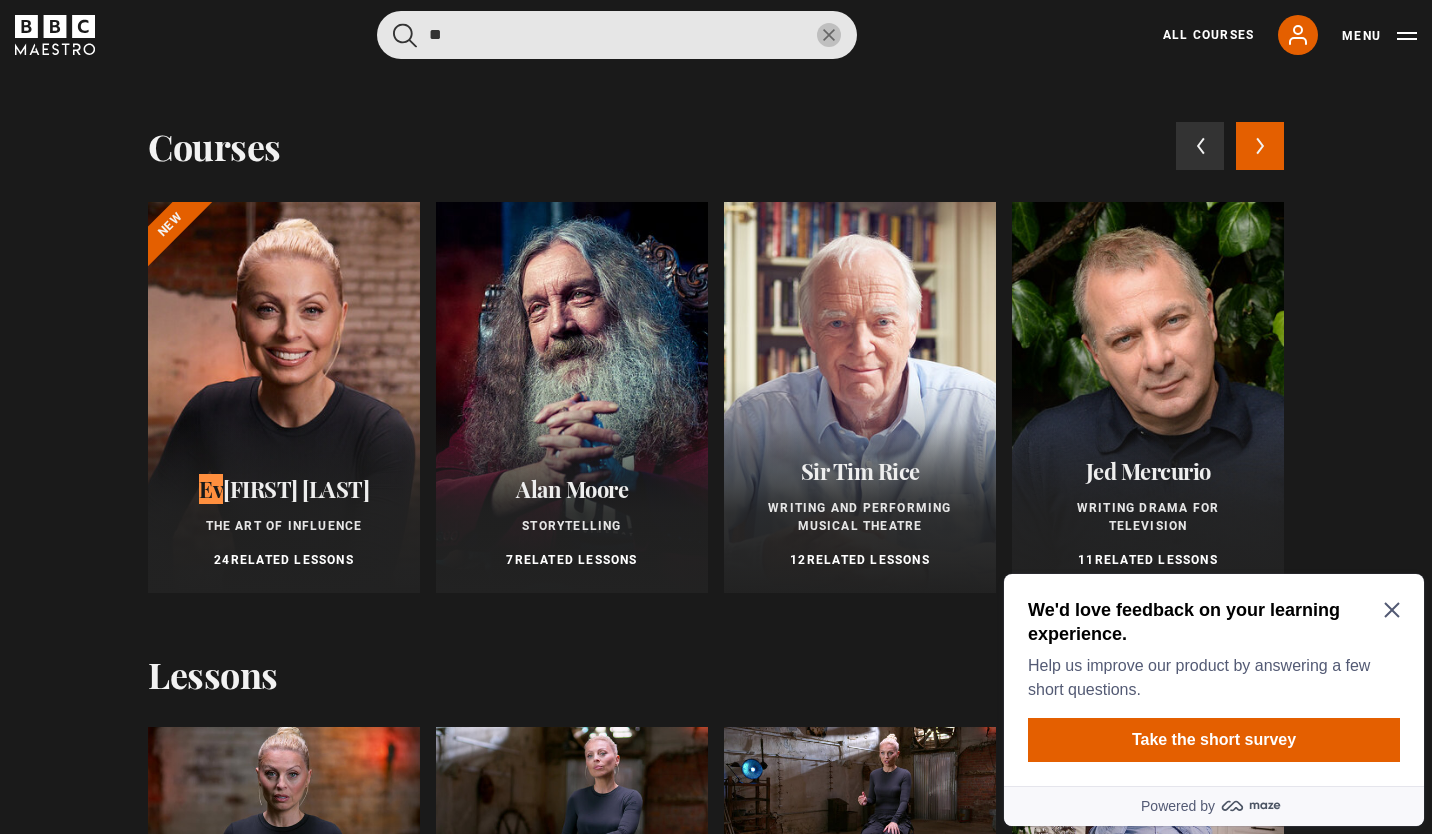 type on "**" 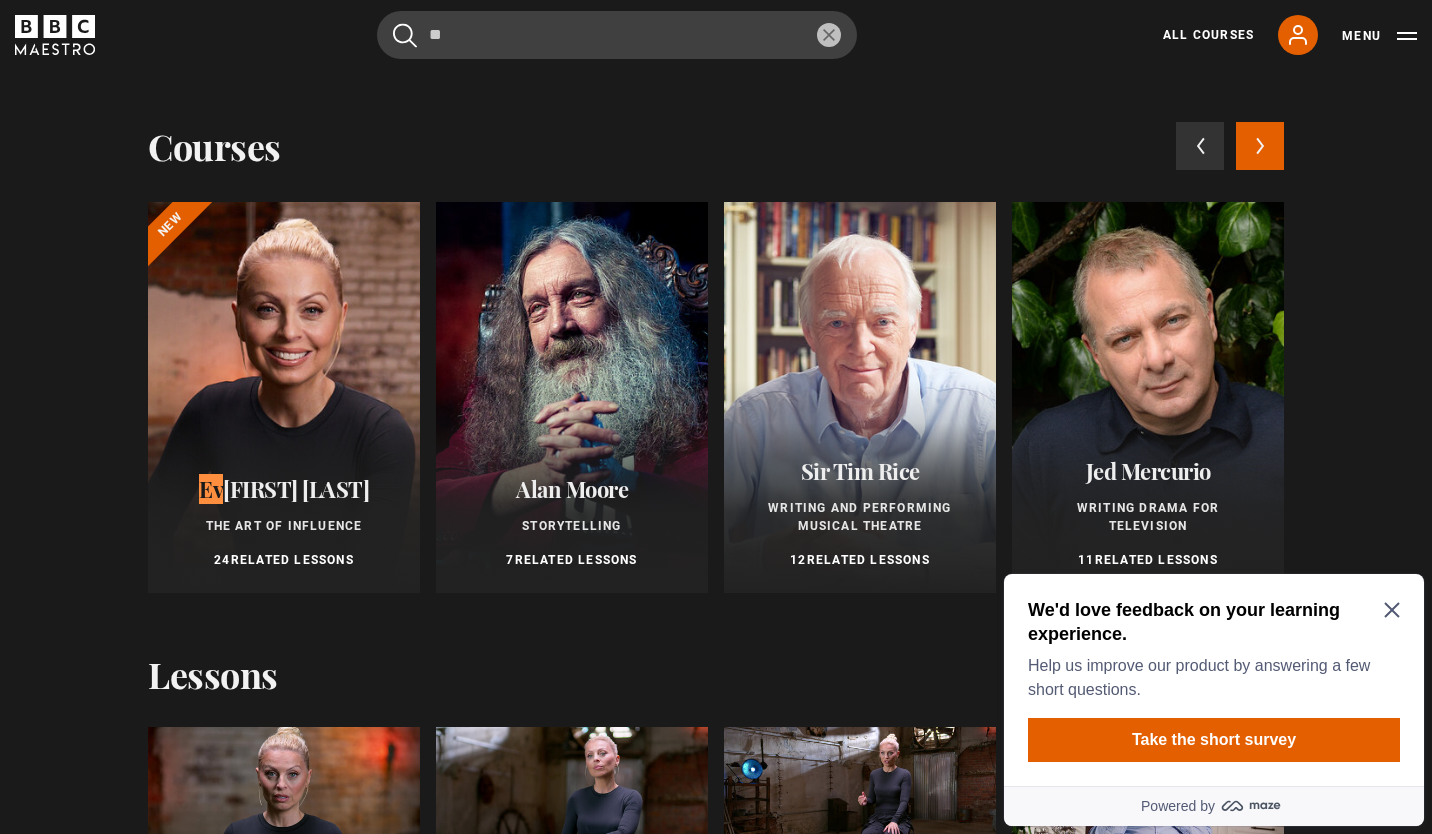click at bounding box center (284, 397) 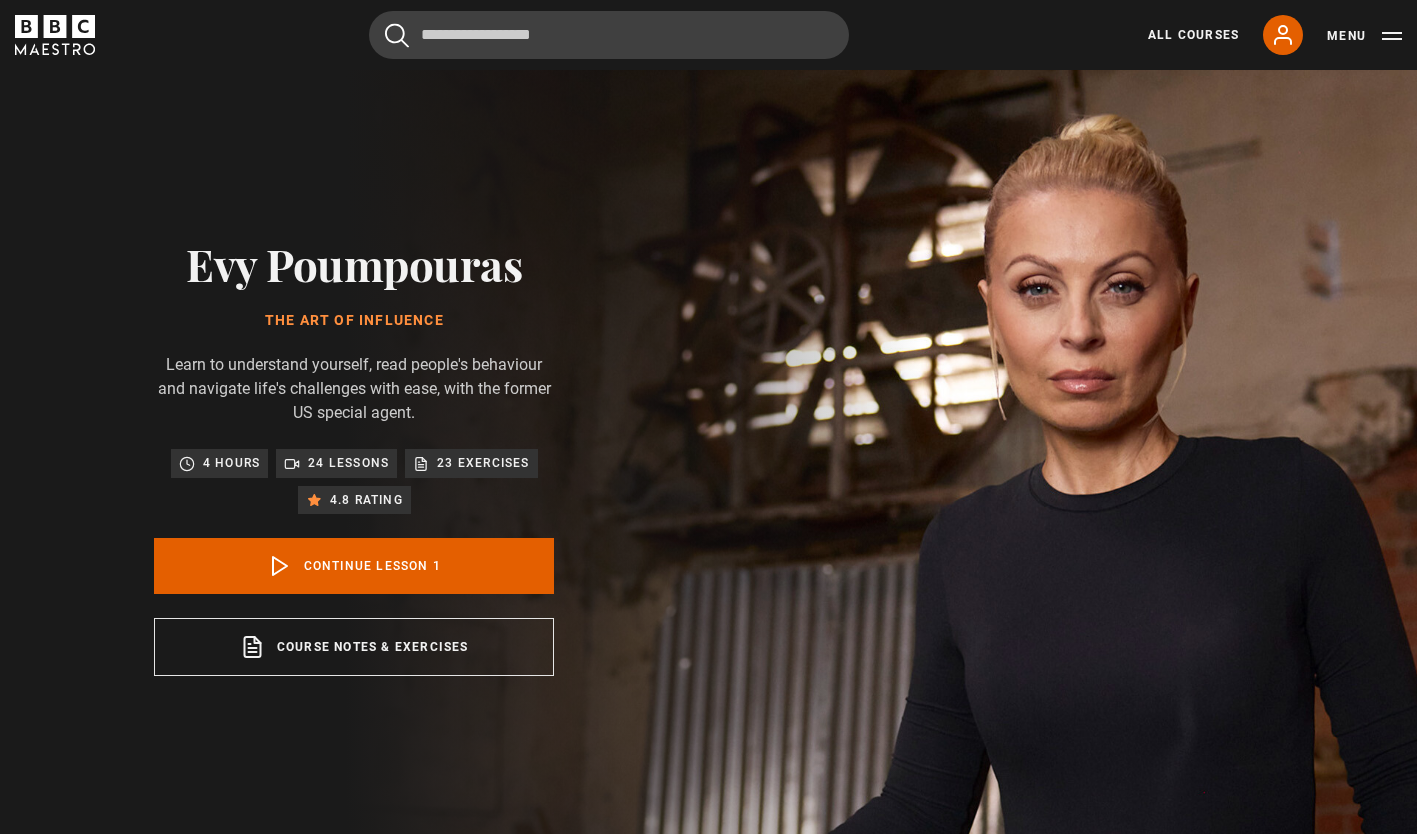 scroll, scrollTop: 844, scrollLeft: 0, axis: vertical 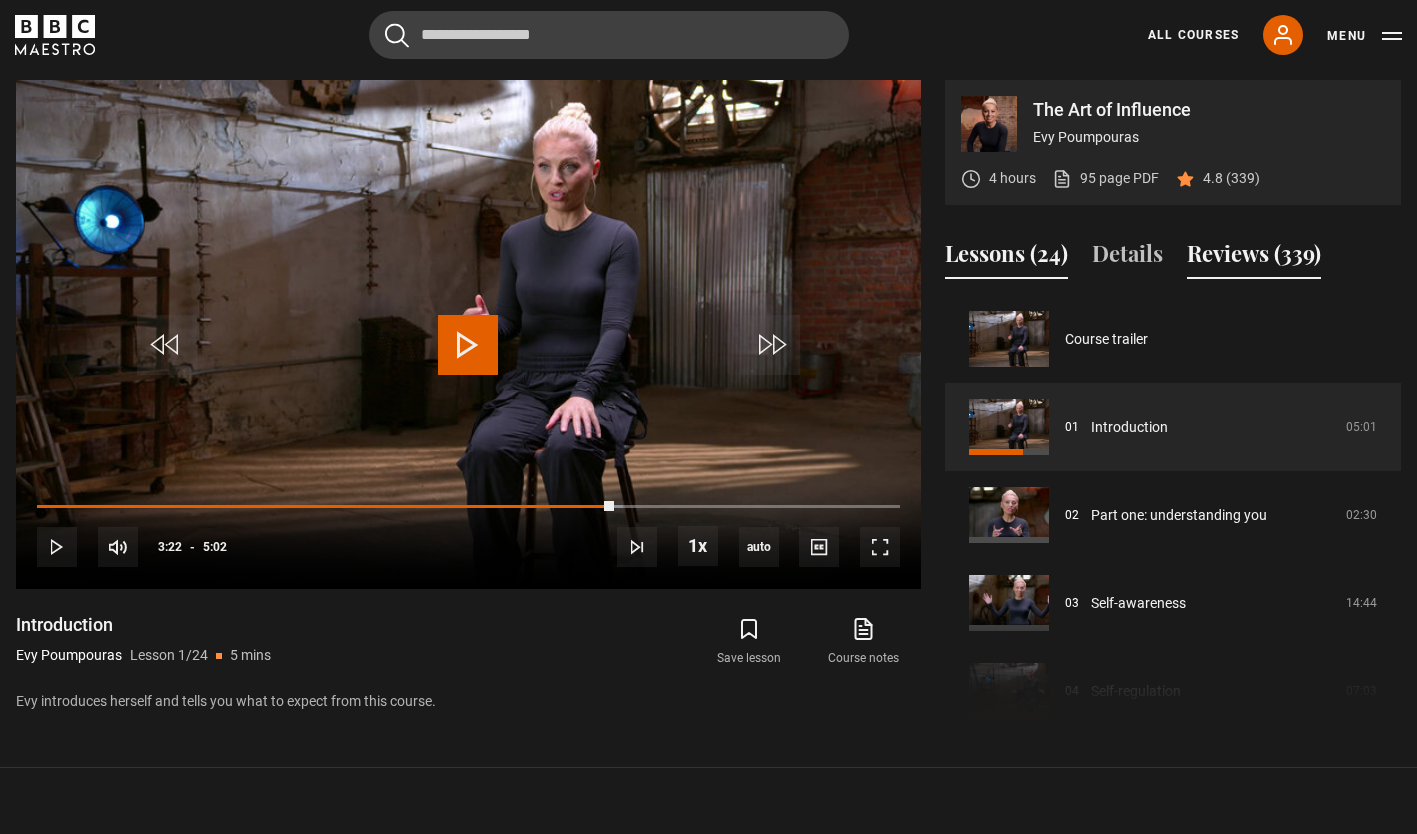 click on "Reviews (339)" at bounding box center [1254, 258] 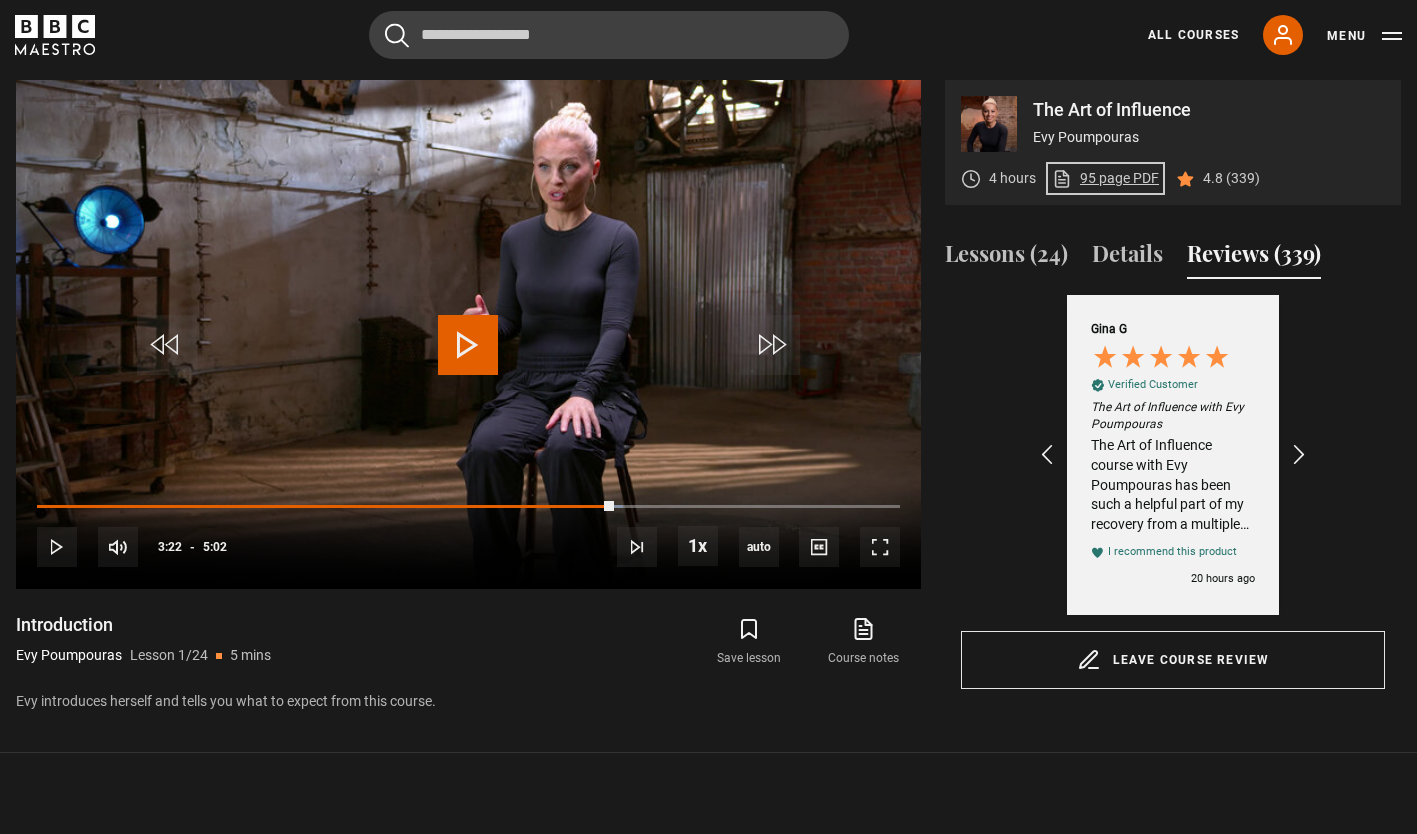 click on "95 page PDF
(opens in new tab)" at bounding box center [1105, 178] 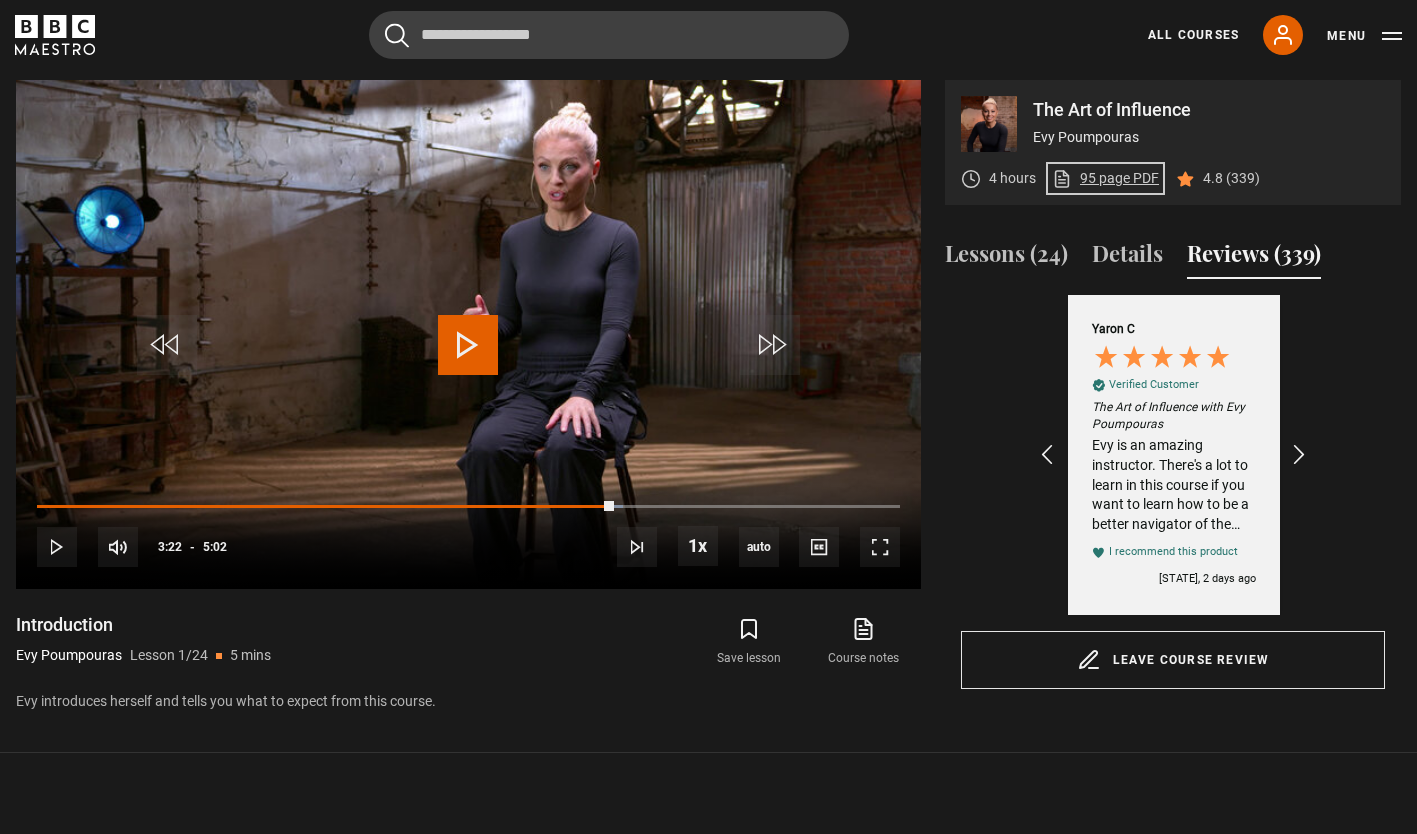 scroll, scrollTop: 0, scrollLeft: 232, axis: horizontal 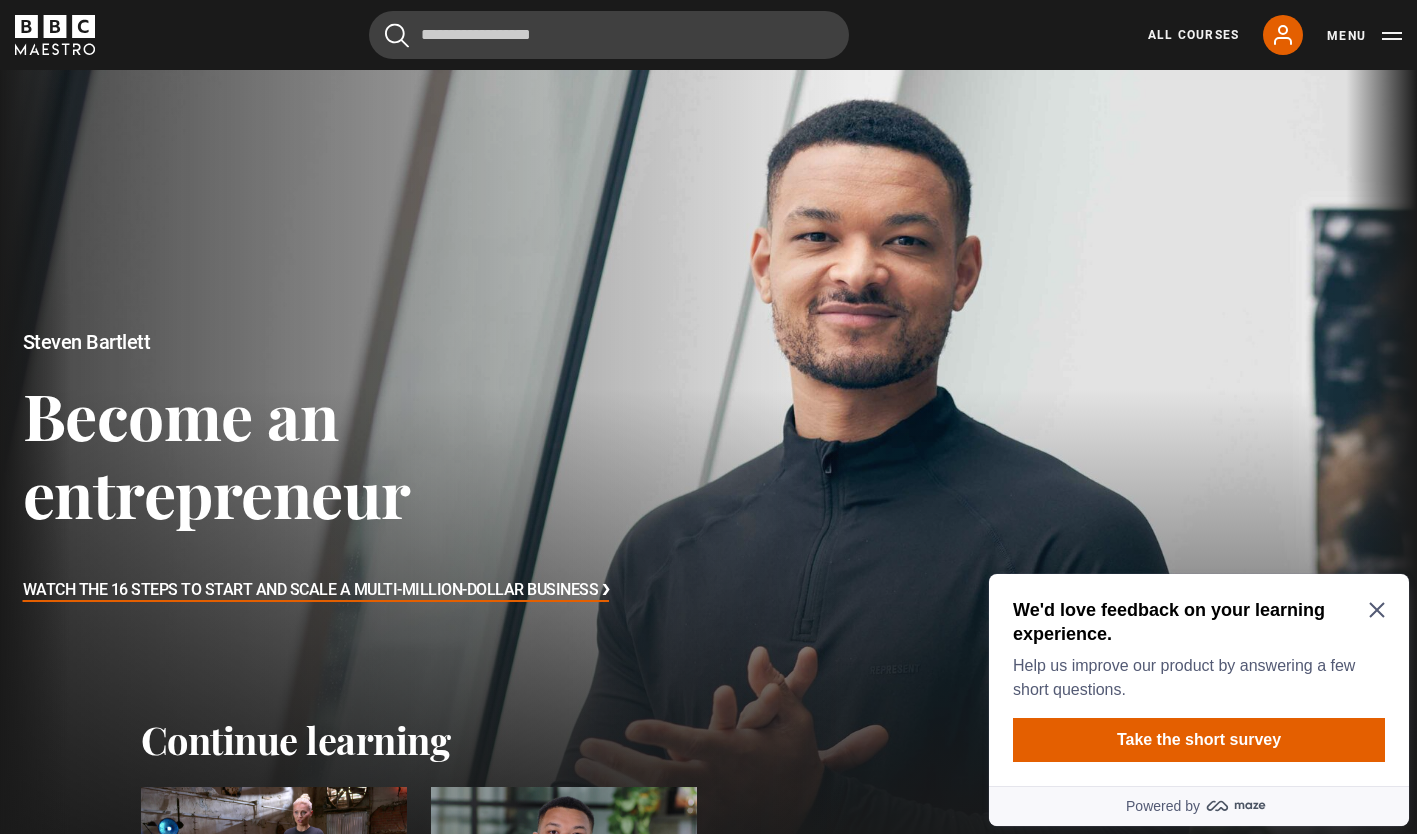 click 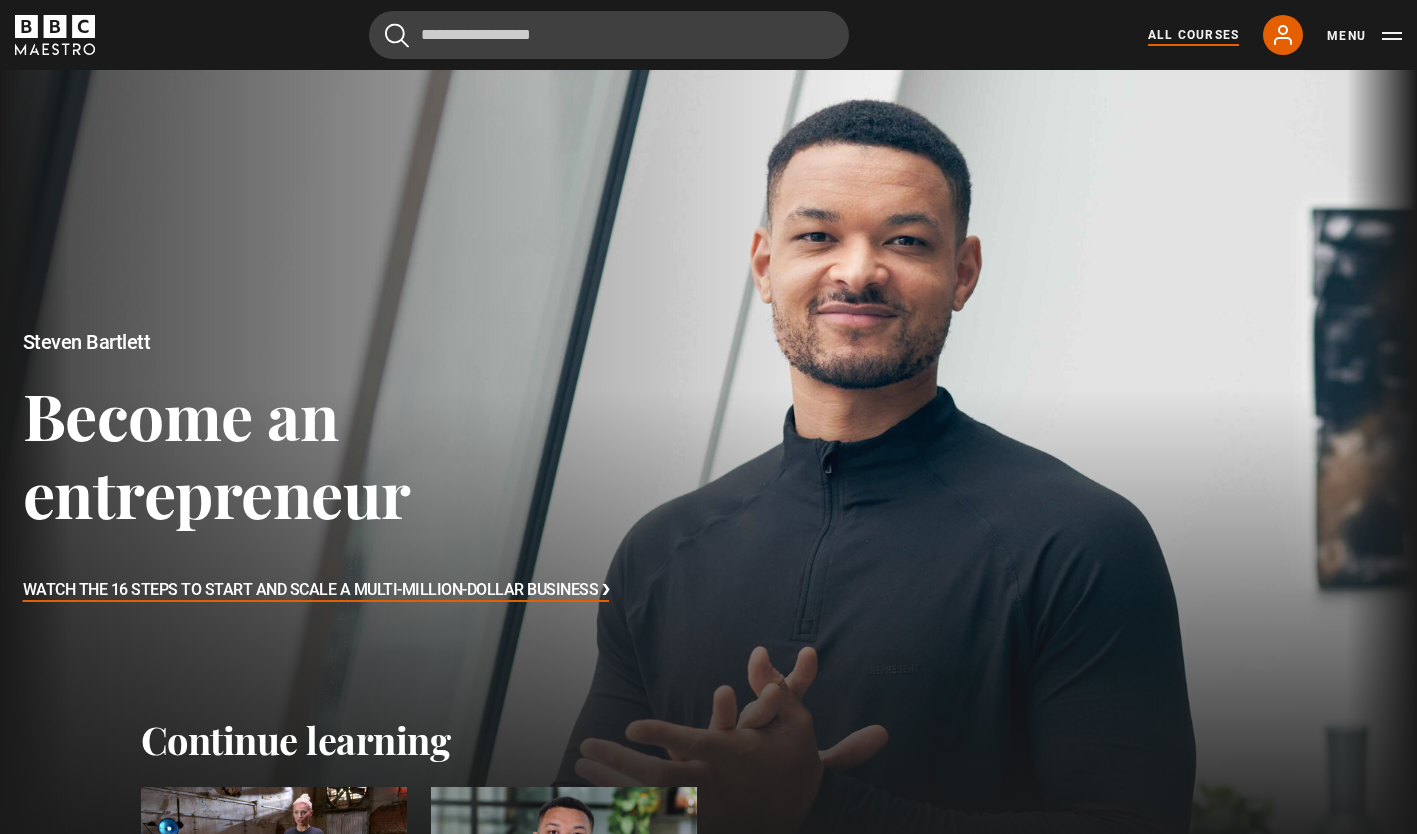 click on "All Courses" at bounding box center [1193, 35] 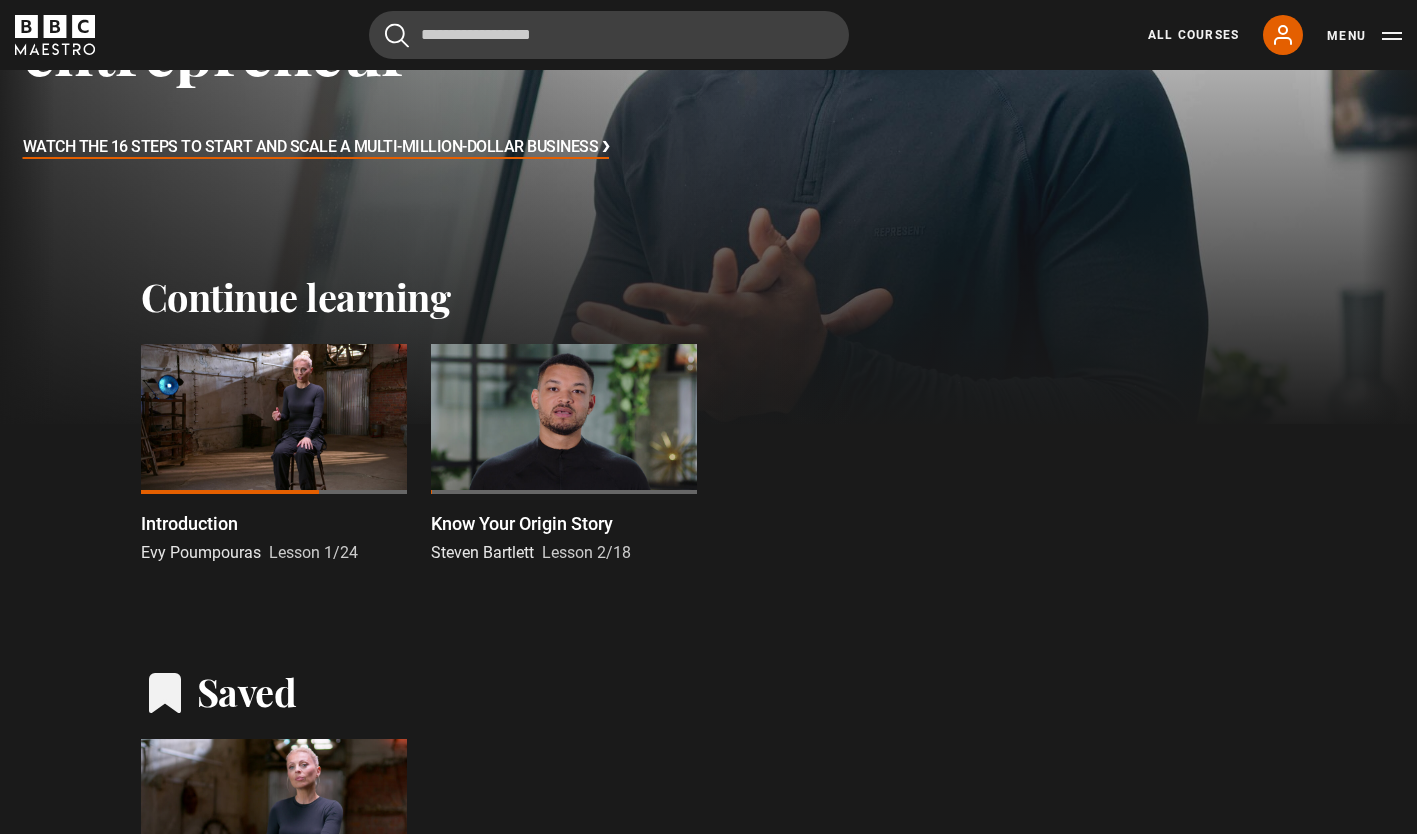 scroll, scrollTop: 444, scrollLeft: 0, axis: vertical 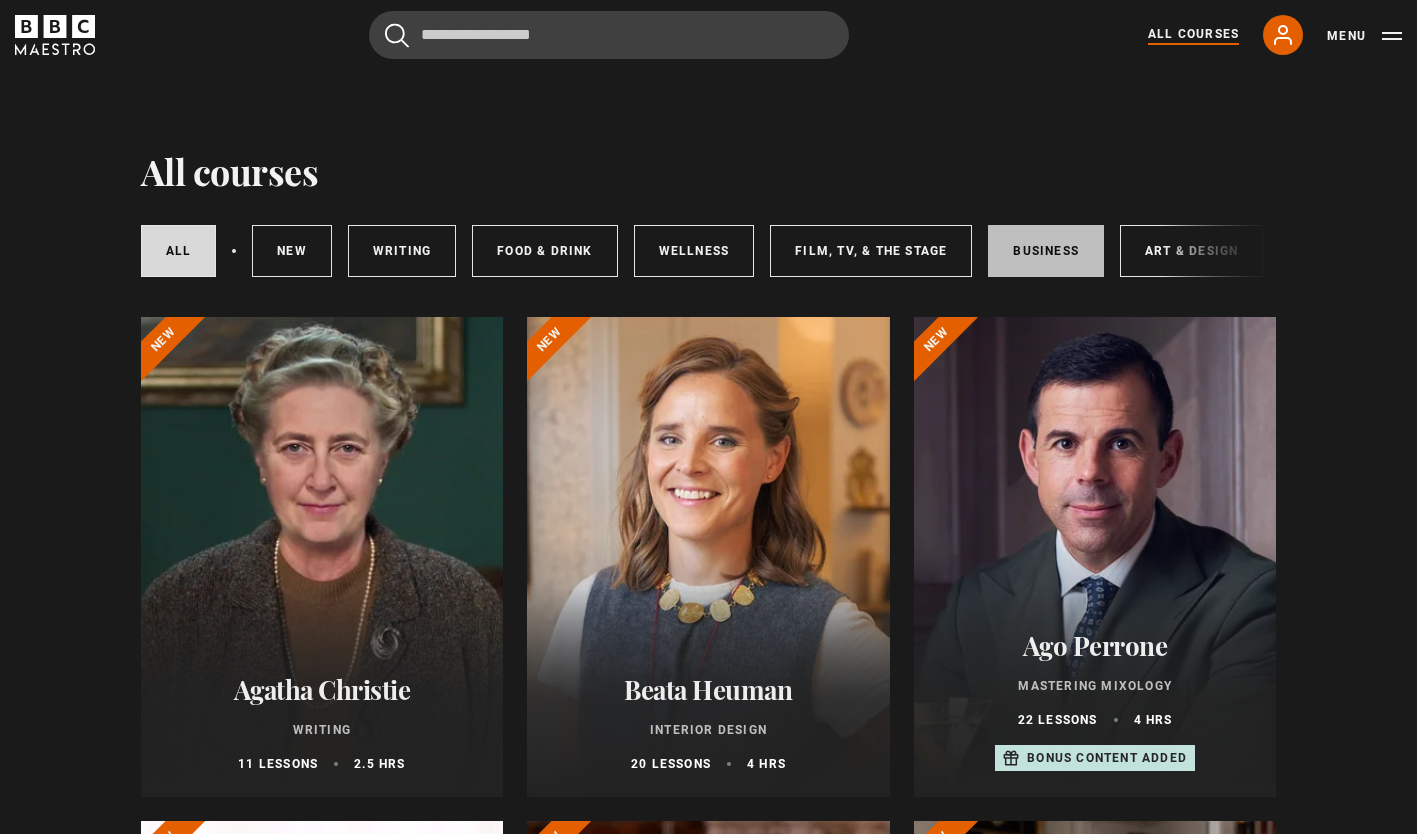click on "Business" at bounding box center [1046, 251] 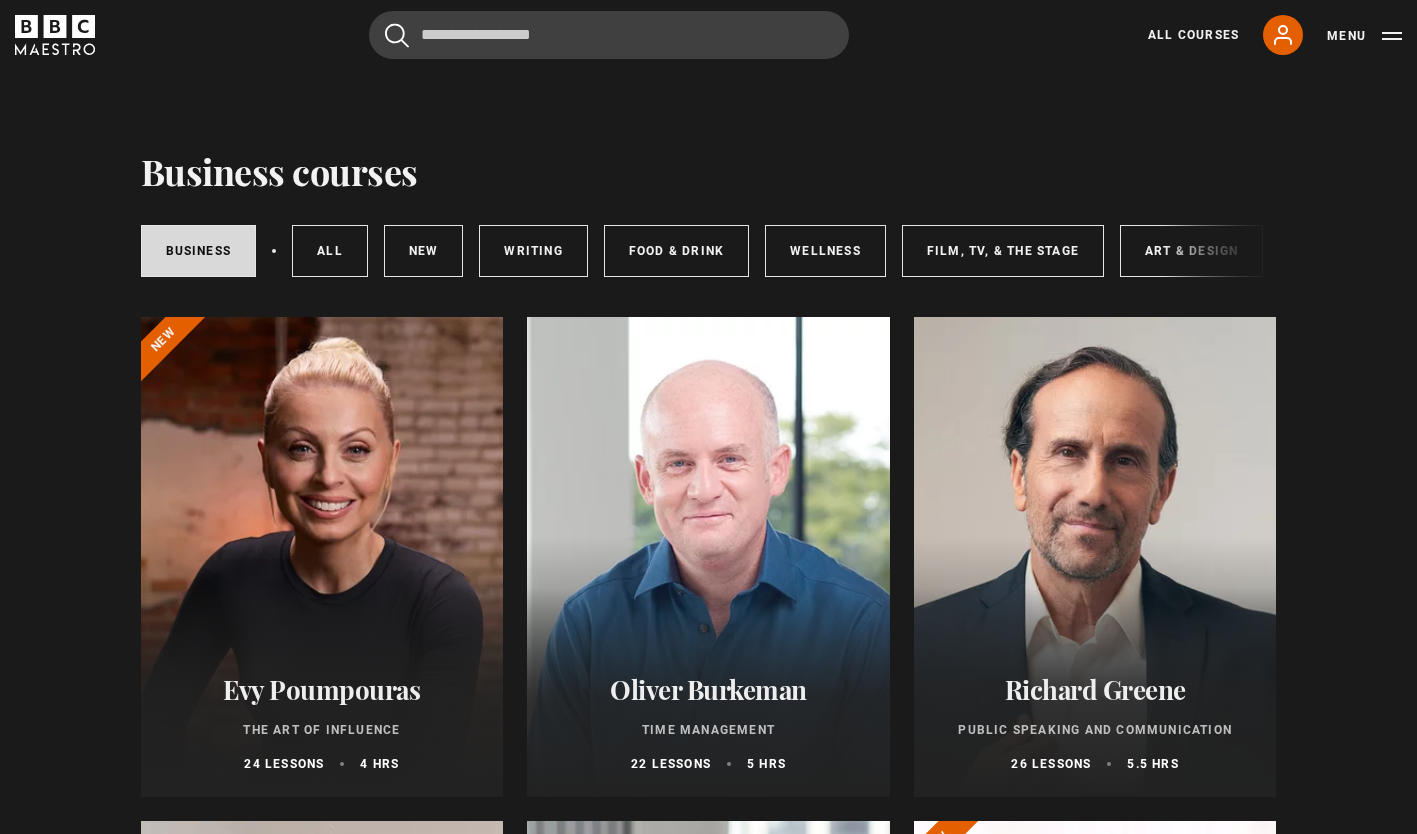scroll, scrollTop: 0, scrollLeft: 0, axis: both 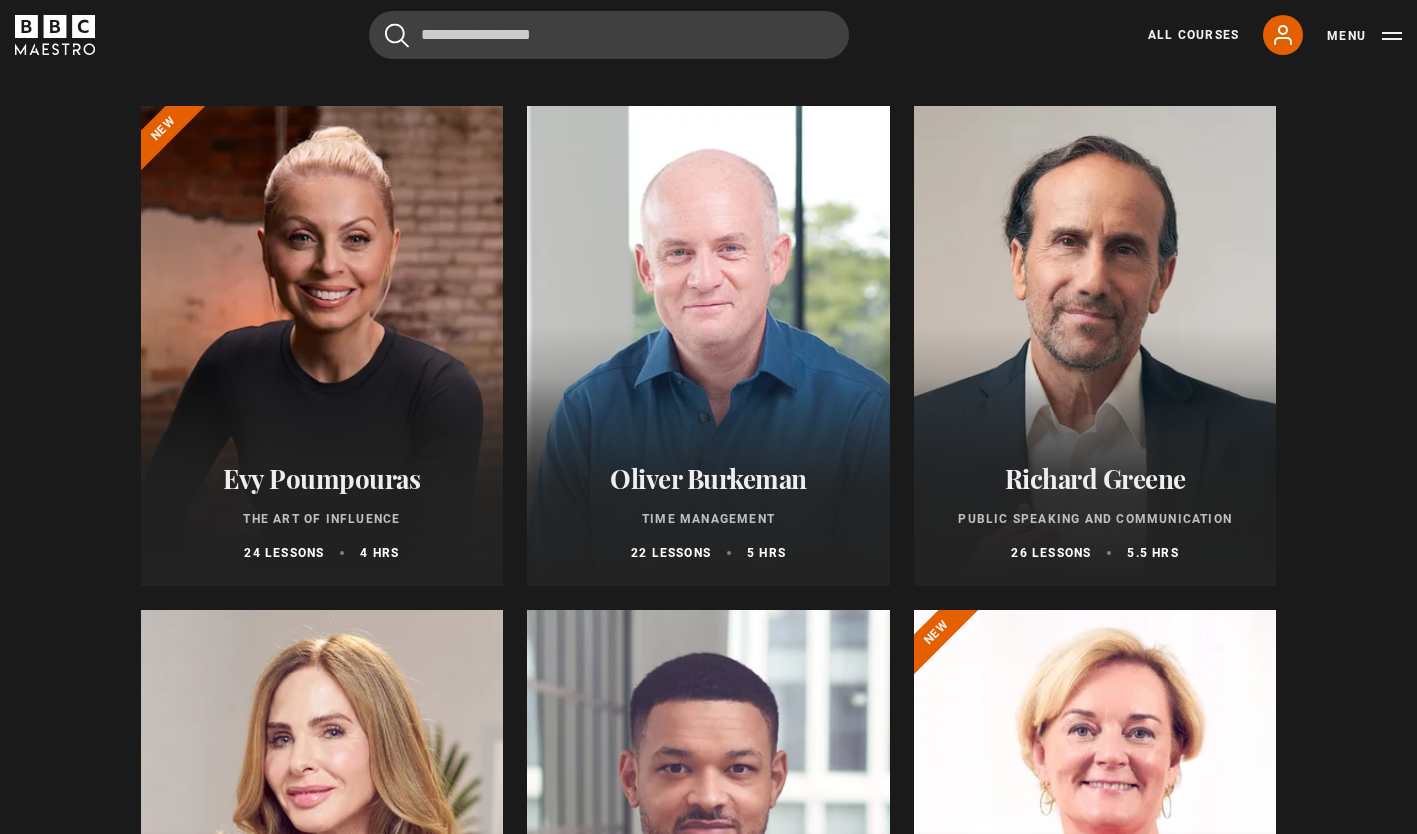 click at bounding box center [708, 346] 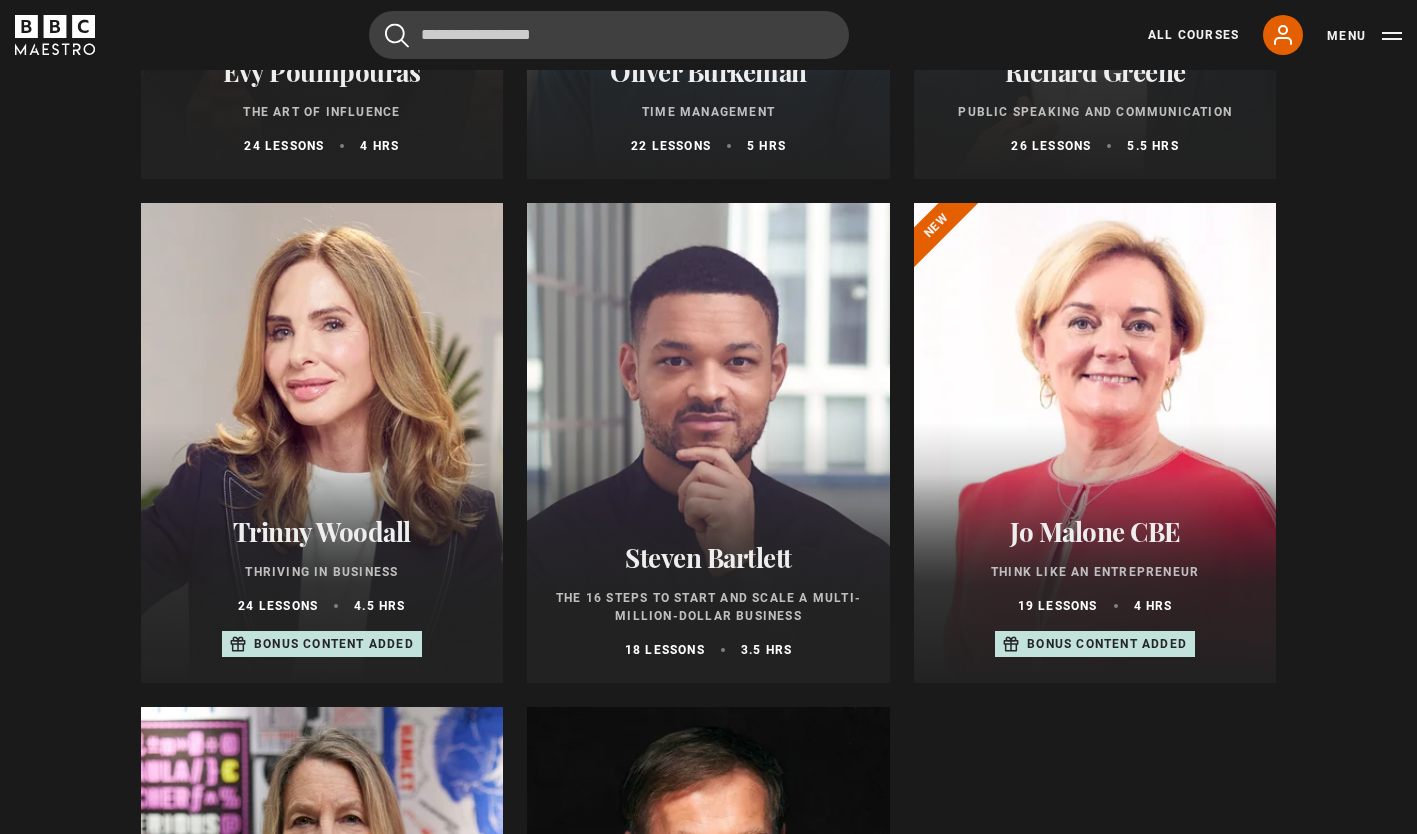 click at bounding box center (322, 443) 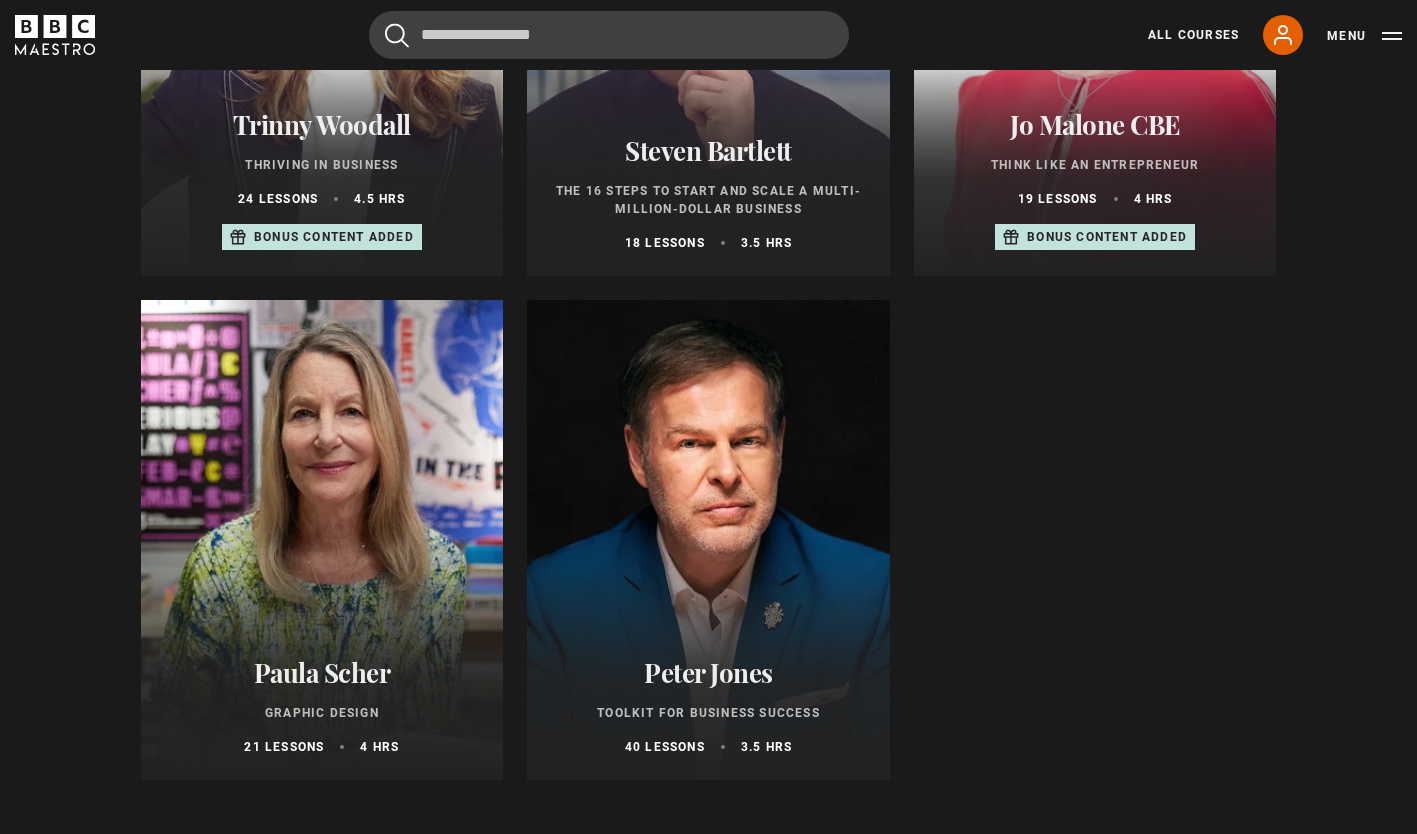 scroll, scrollTop: 1026, scrollLeft: 0, axis: vertical 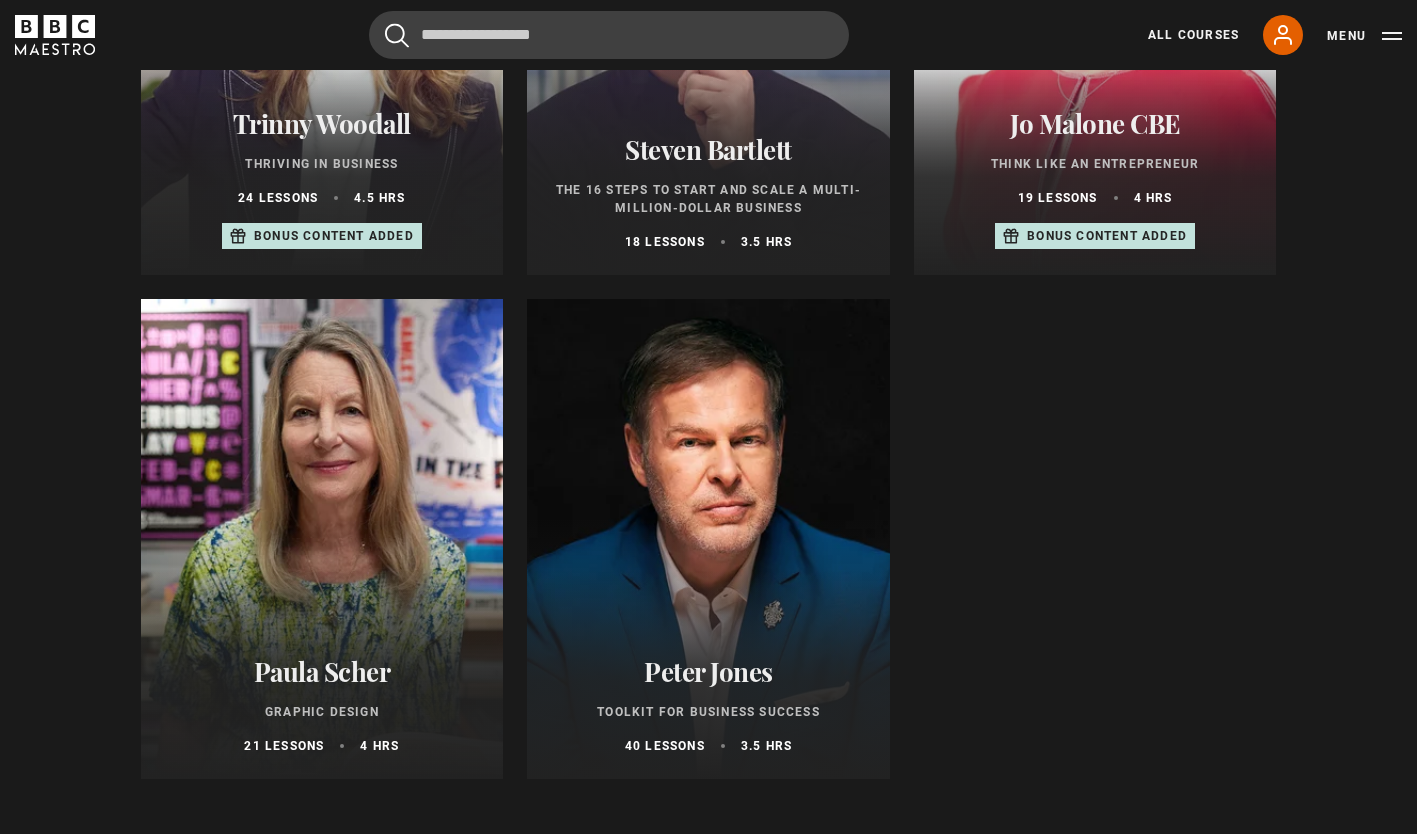 click at bounding box center (322, 539) 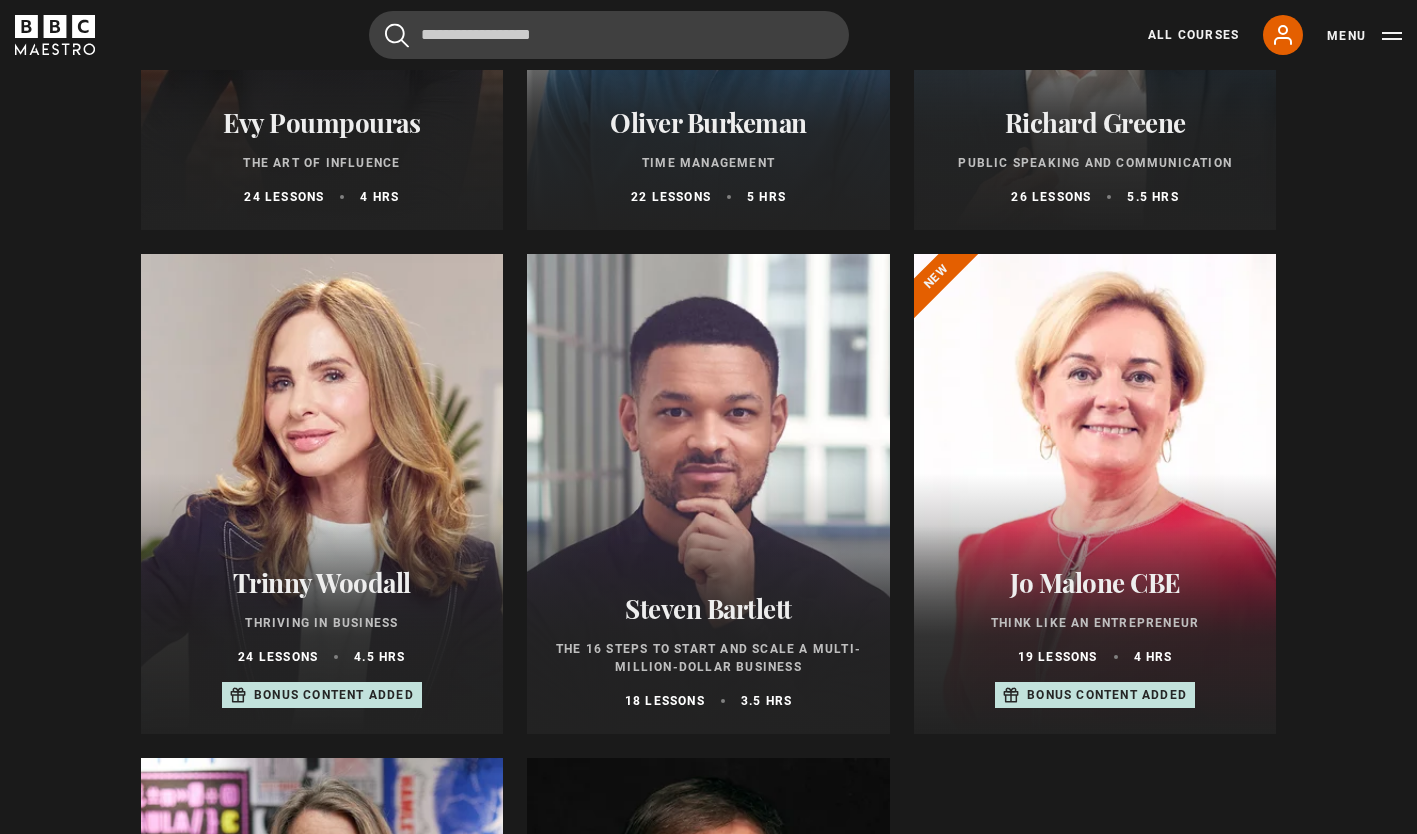 scroll, scrollTop: 0, scrollLeft: 0, axis: both 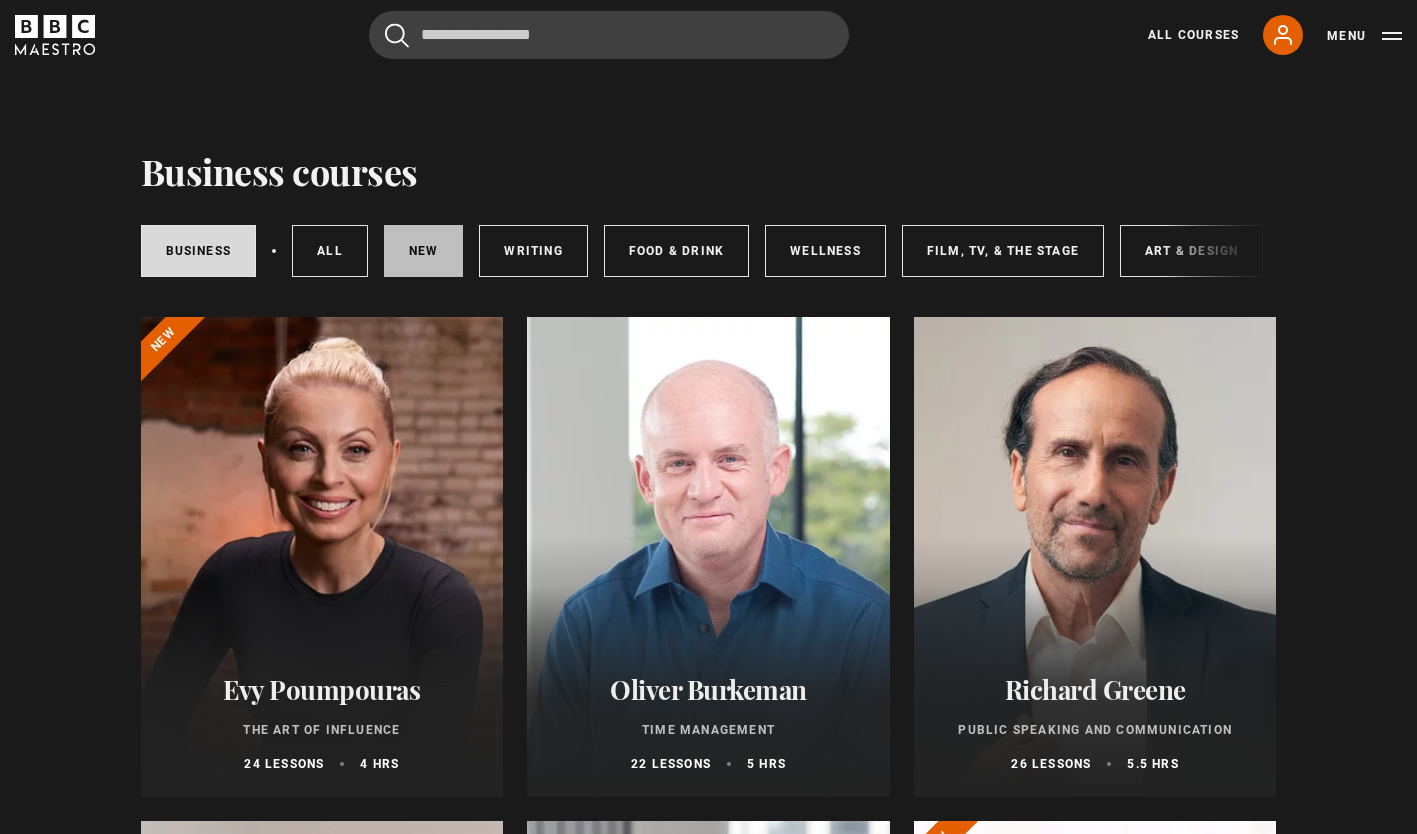 click on "New courses" at bounding box center (424, 251) 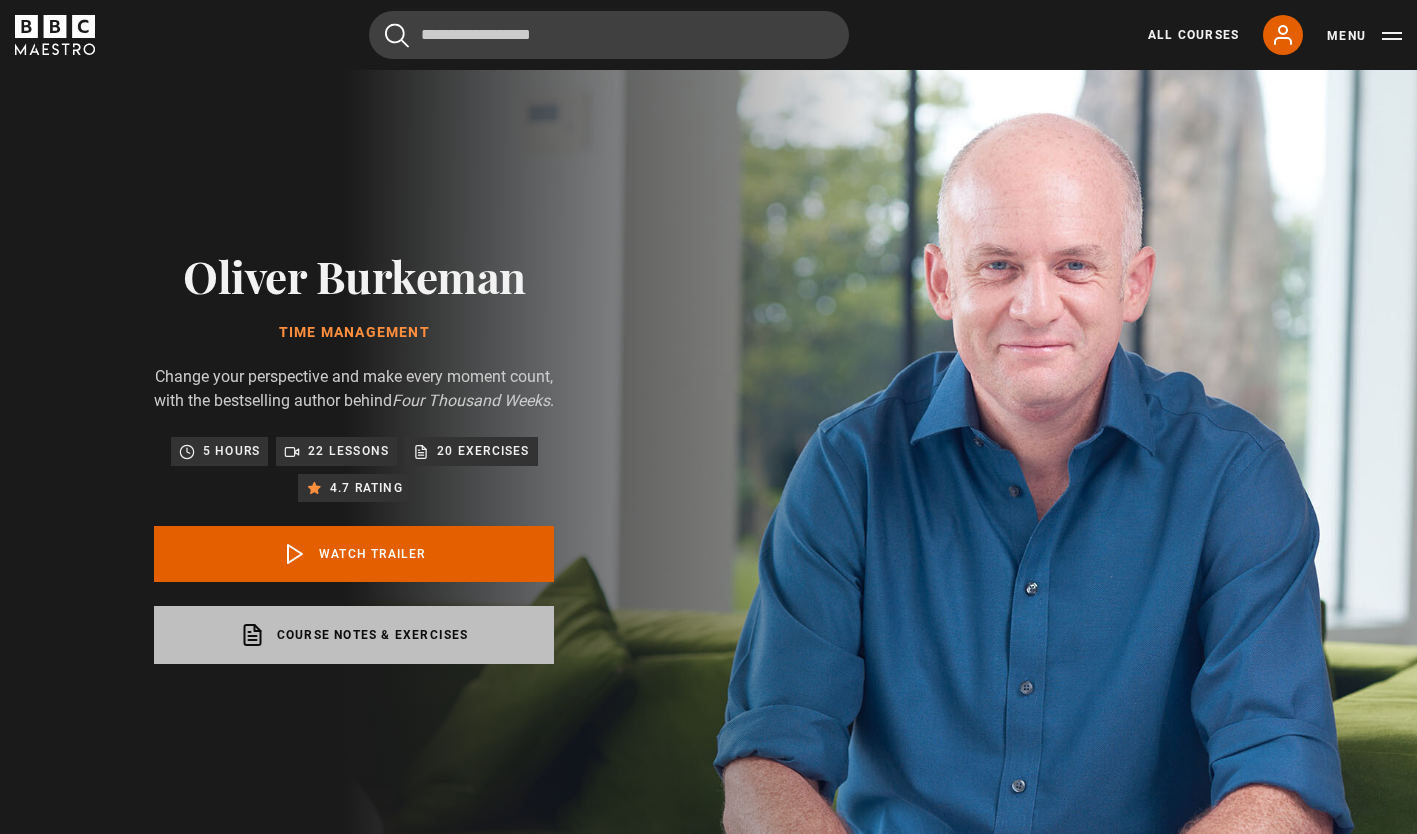 scroll, scrollTop: 0, scrollLeft: 0, axis: both 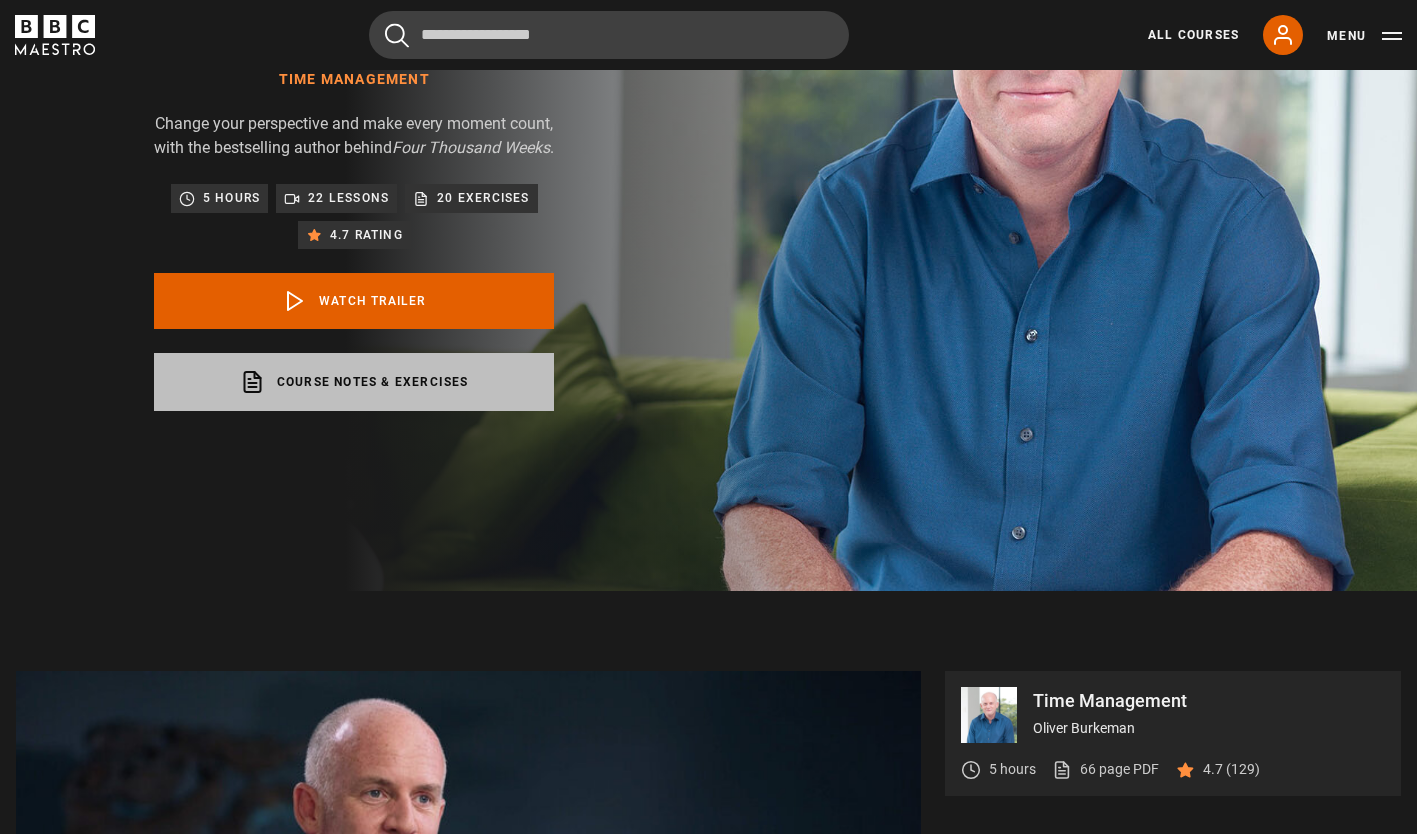 click on "Course notes & exercises
opens in a new tab" at bounding box center [354, 382] 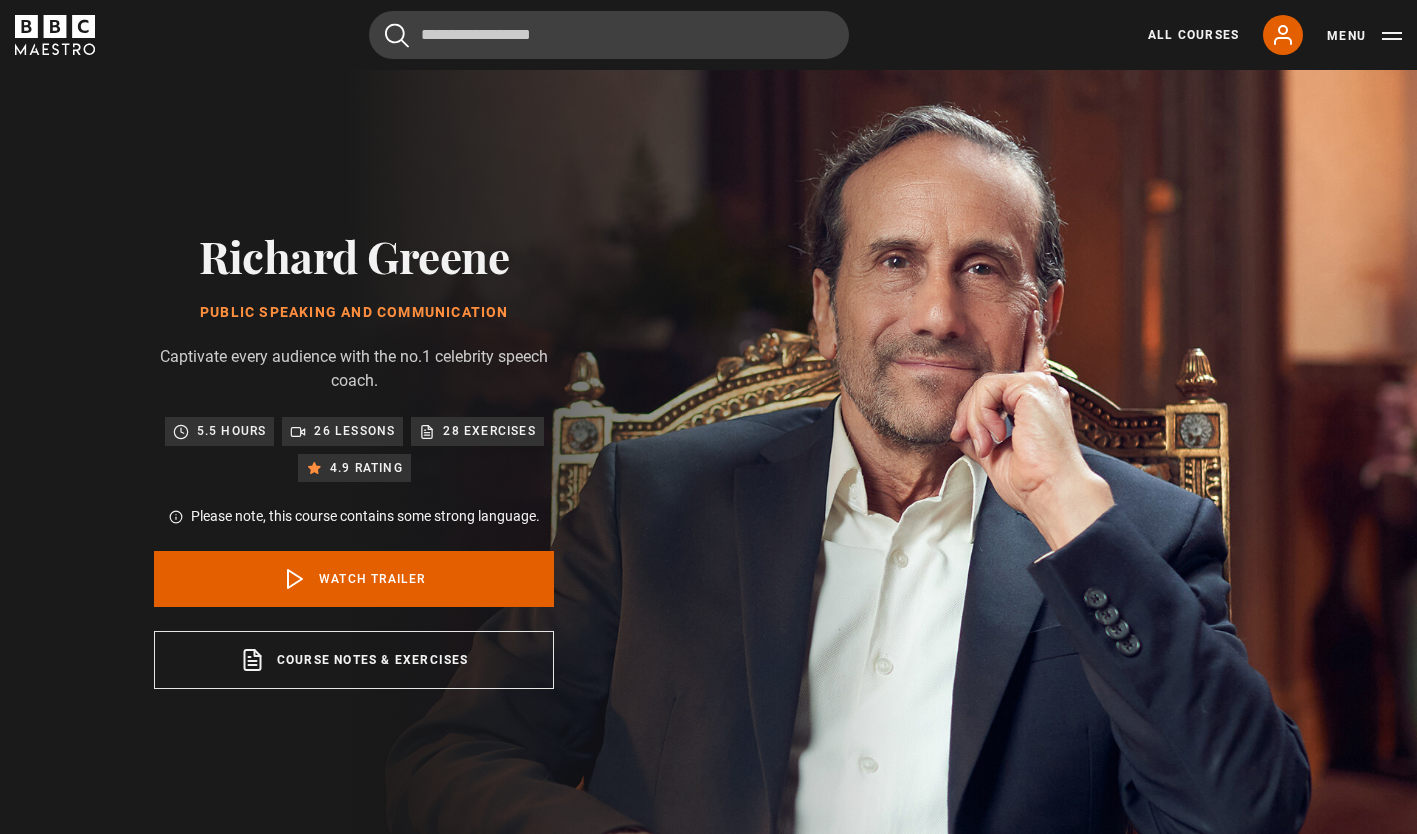 scroll, scrollTop: 0, scrollLeft: 0, axis: both 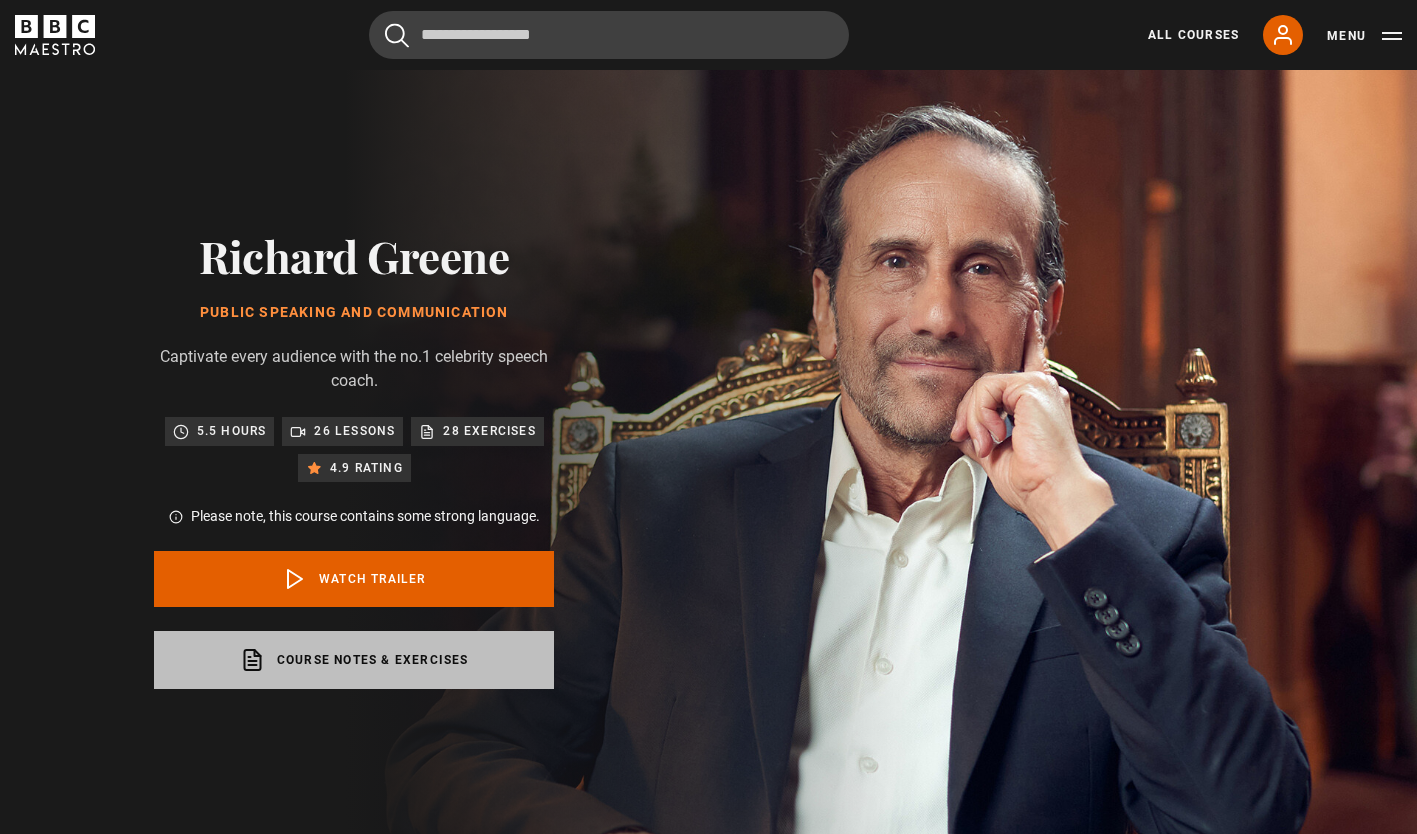 click on "Course notes & exercises
opens in a new tab" at bounding box center [354, 660] 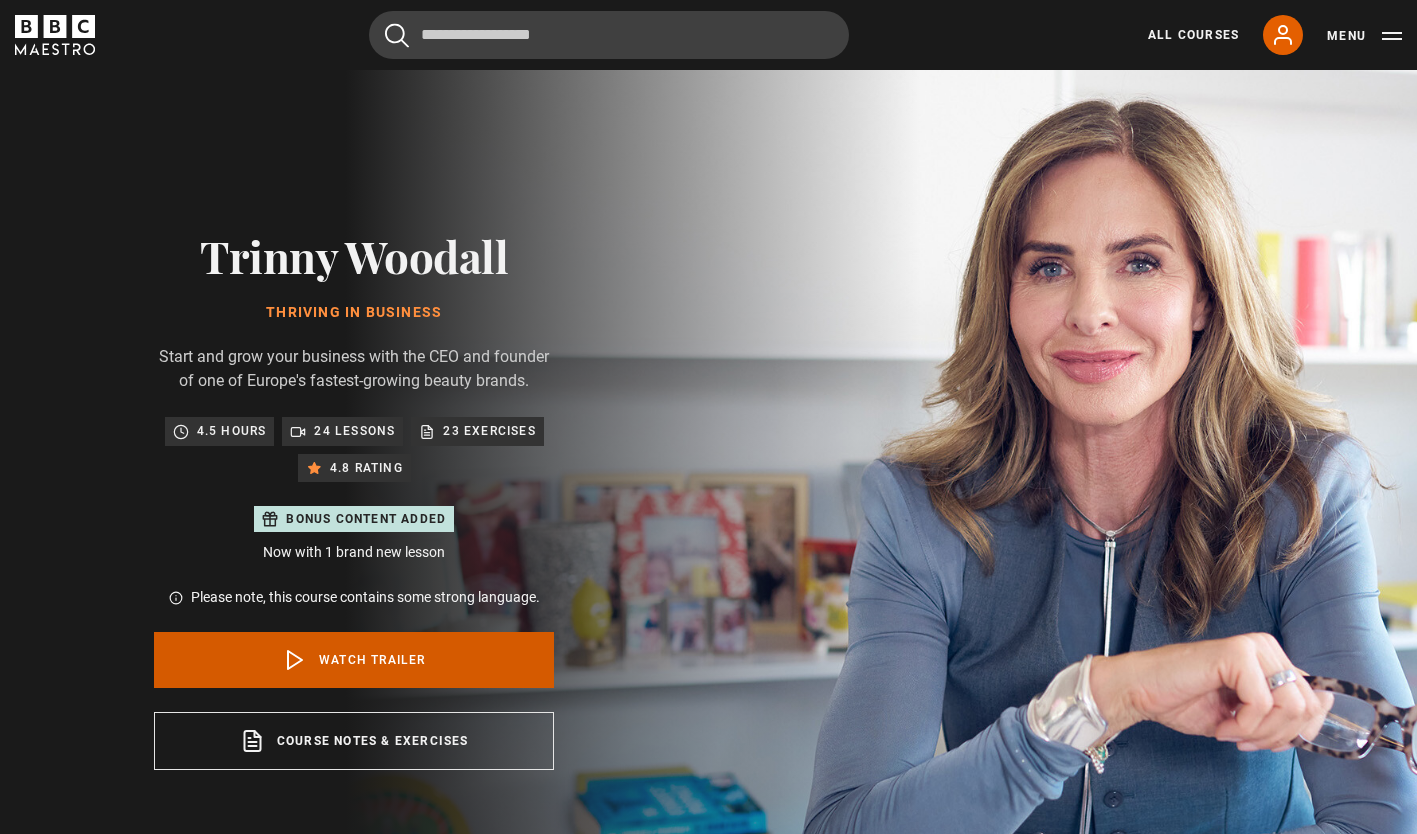 scroll, scrollTop: 0, scrollLeft: 0, axis: both 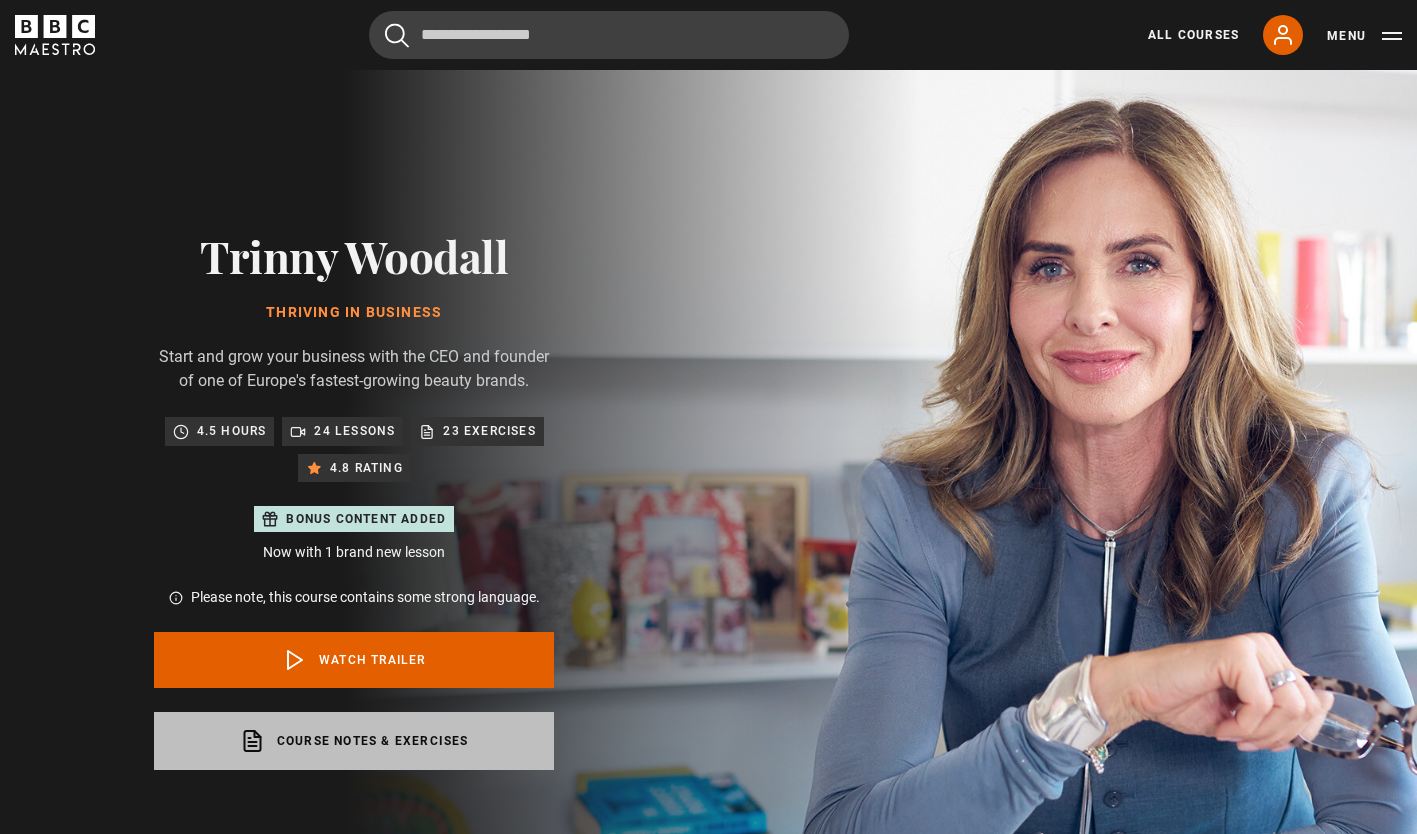 click on "Course notes & exercises
opens in a new tab" at bounding box center [354, 741] 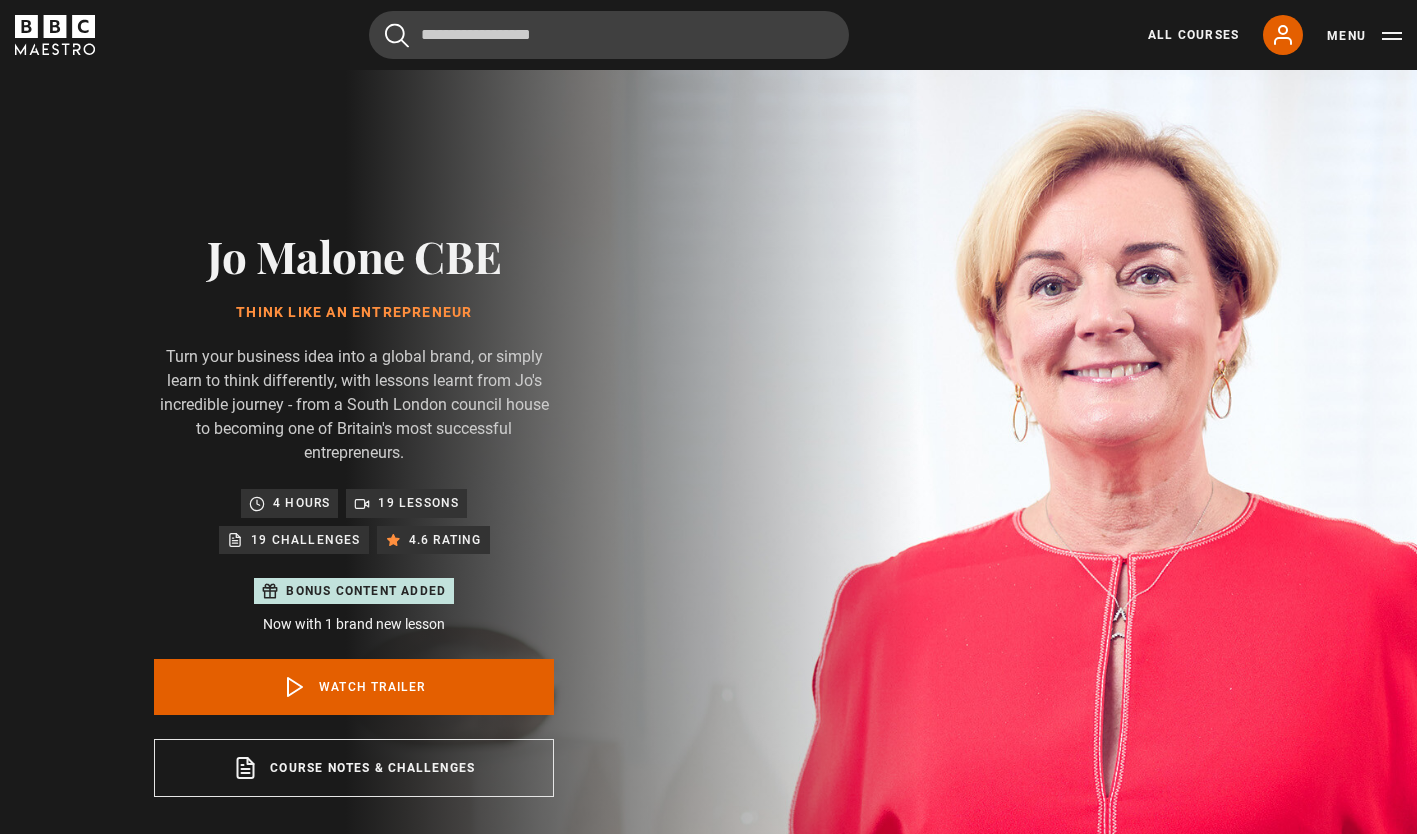 scroll, scrollTop: 0, scrollLeft: 0, axis: both 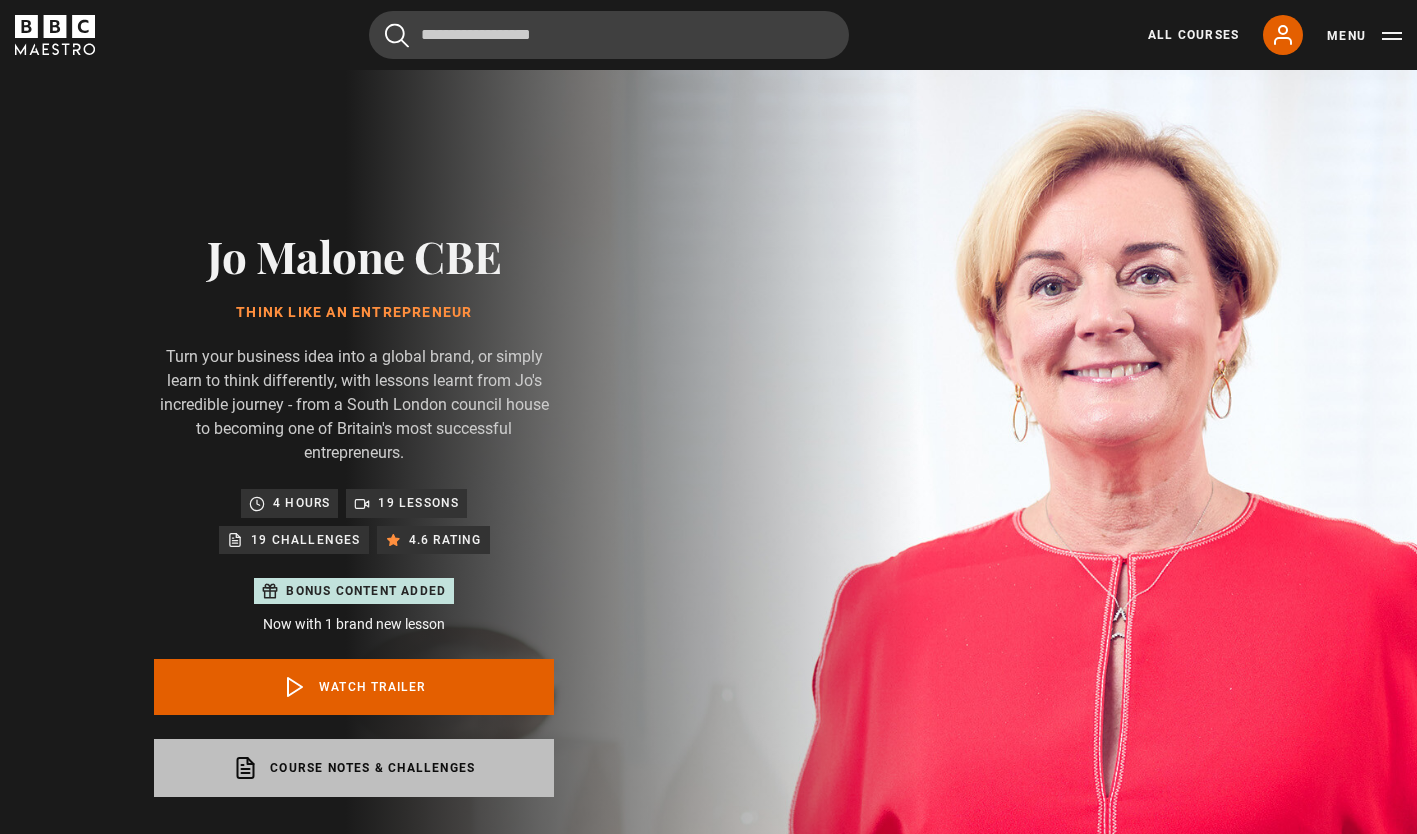 click on "Course notes & Challenges
opens in a new tab" at bounding box center [354, 768] 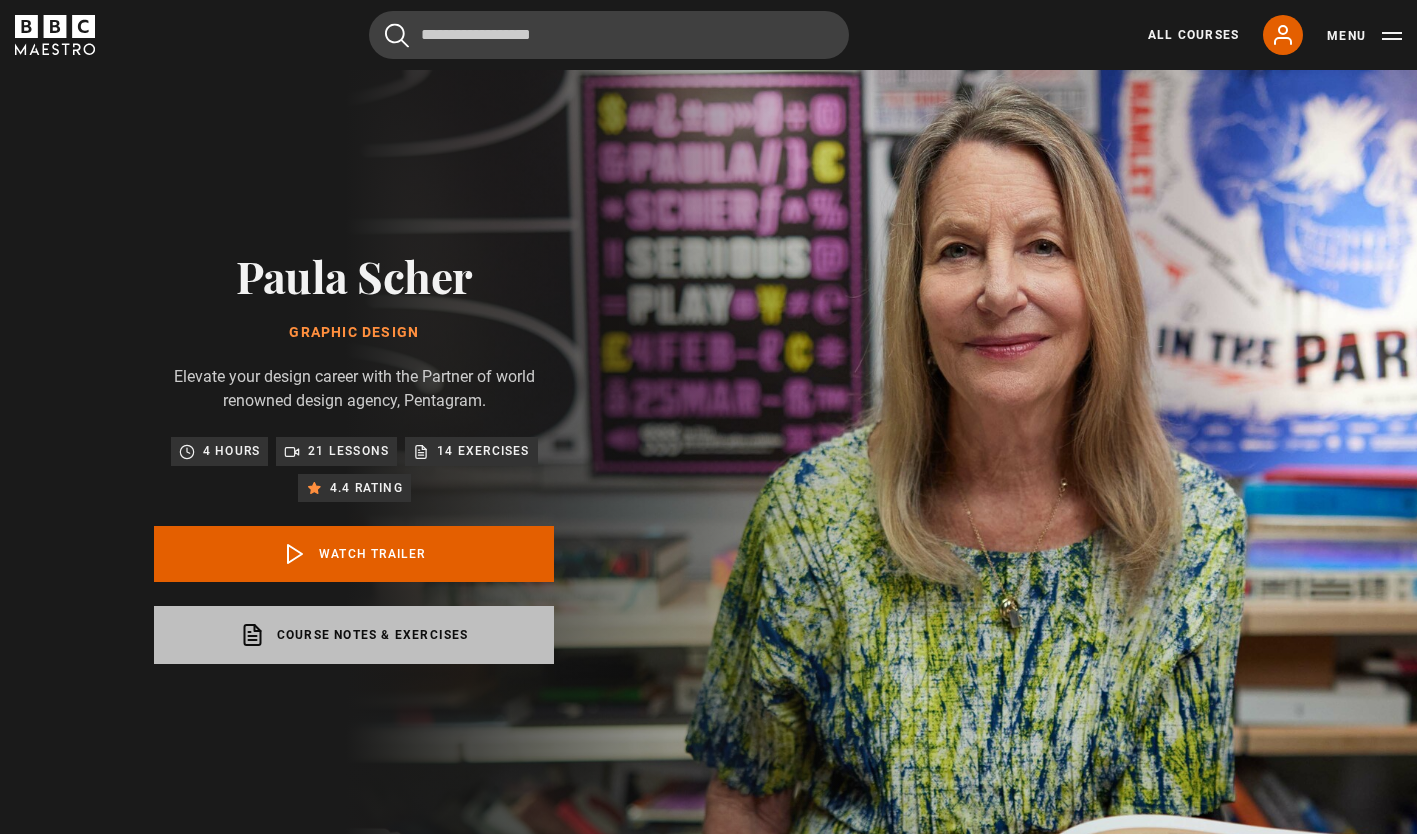 scroll, scrollTop: 0, scrollLeft: 0, axis: both 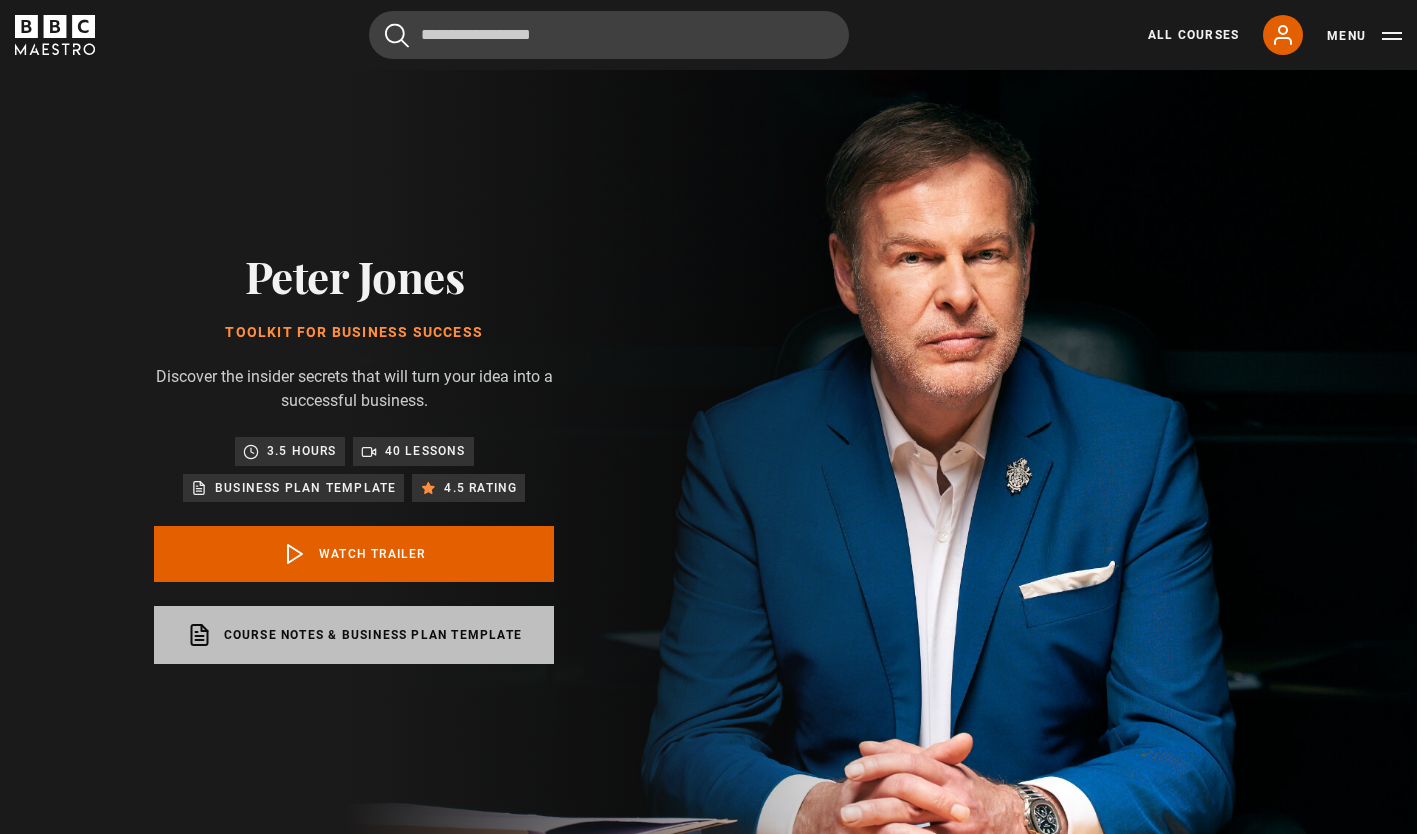 click on "Course notes & Business plan template
opens in a new tab" at bounding box center (354, 635) 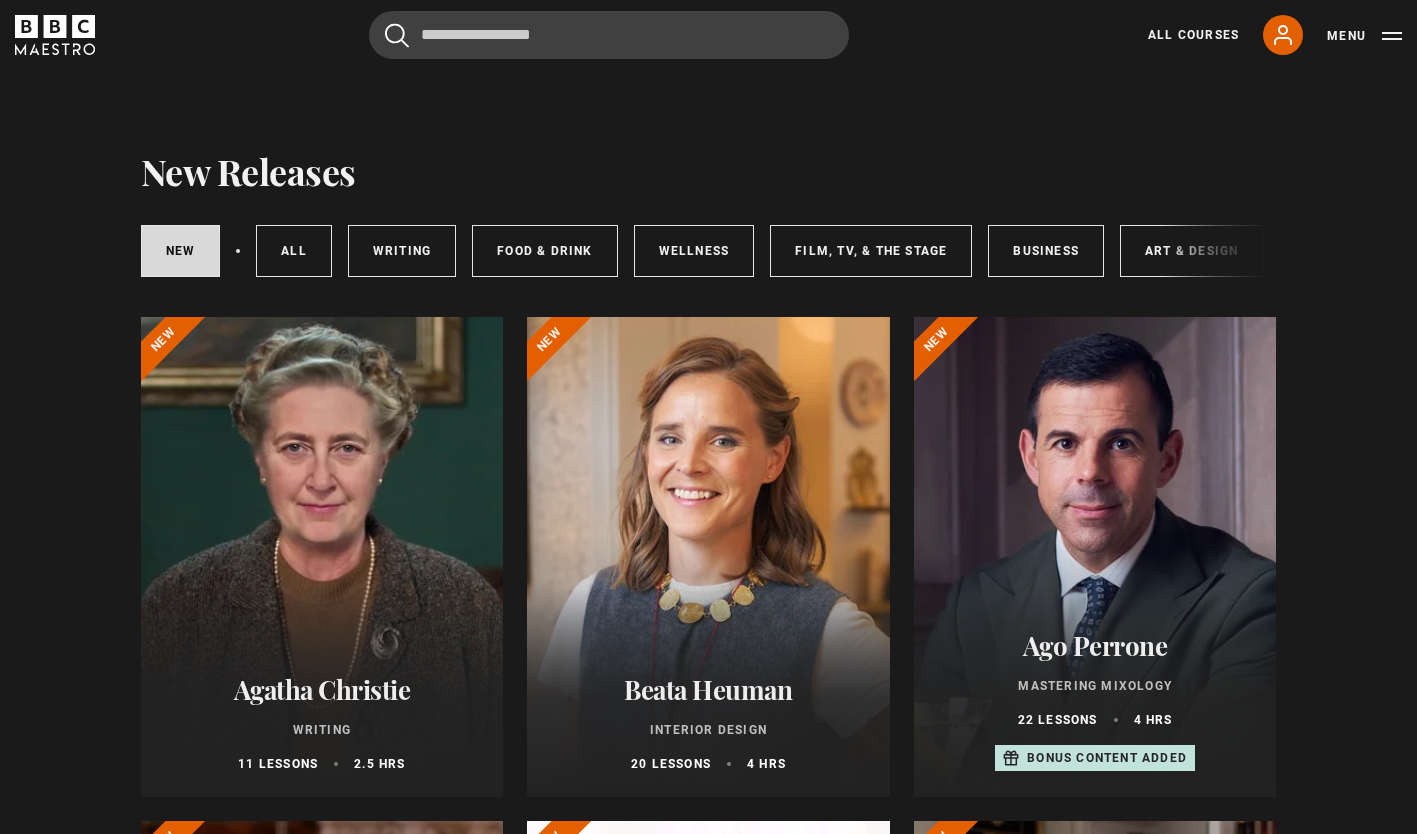 scroll, scrollTop: 0, scrollLeft: 0, axis: both 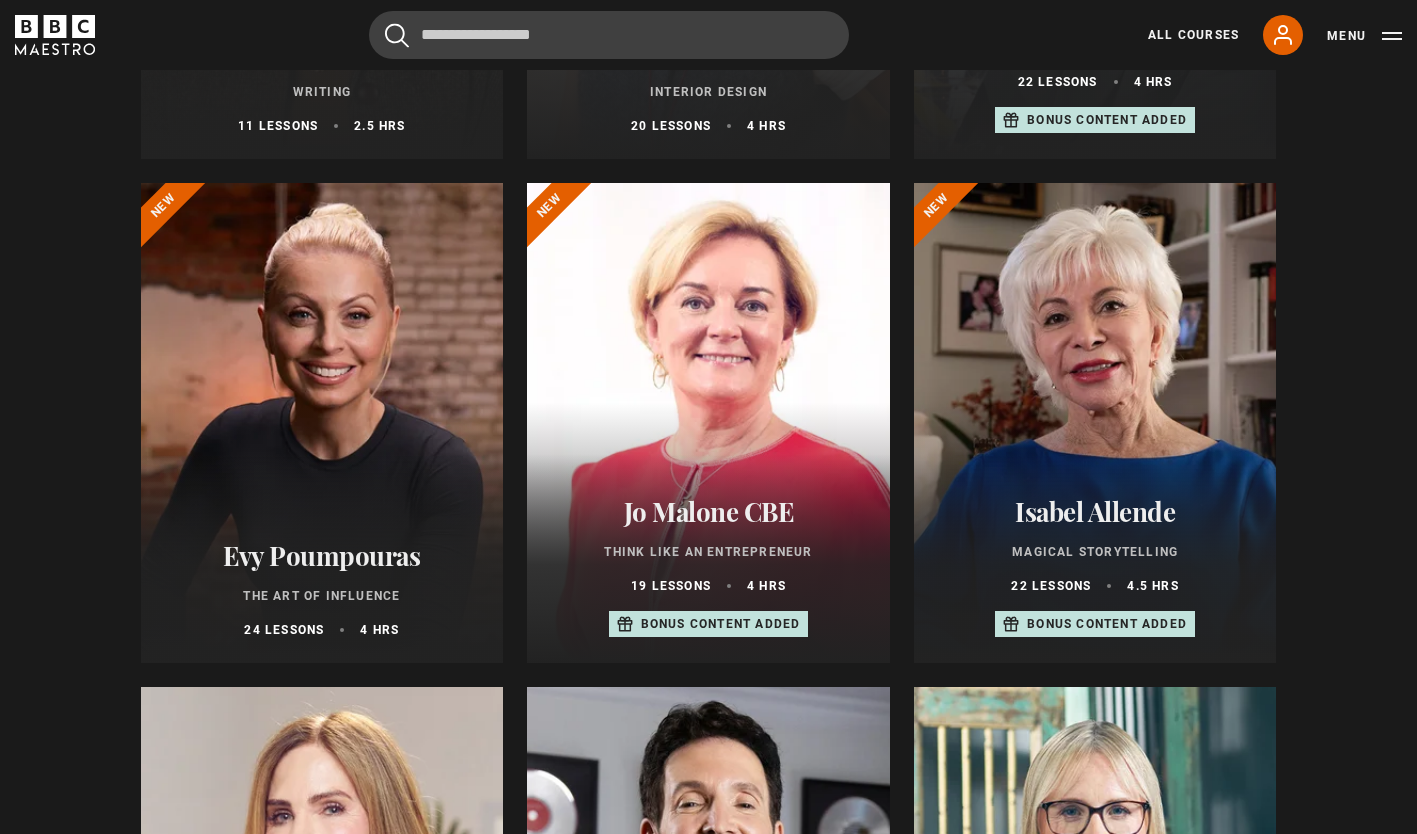 click at bounding box center (1095, 423) 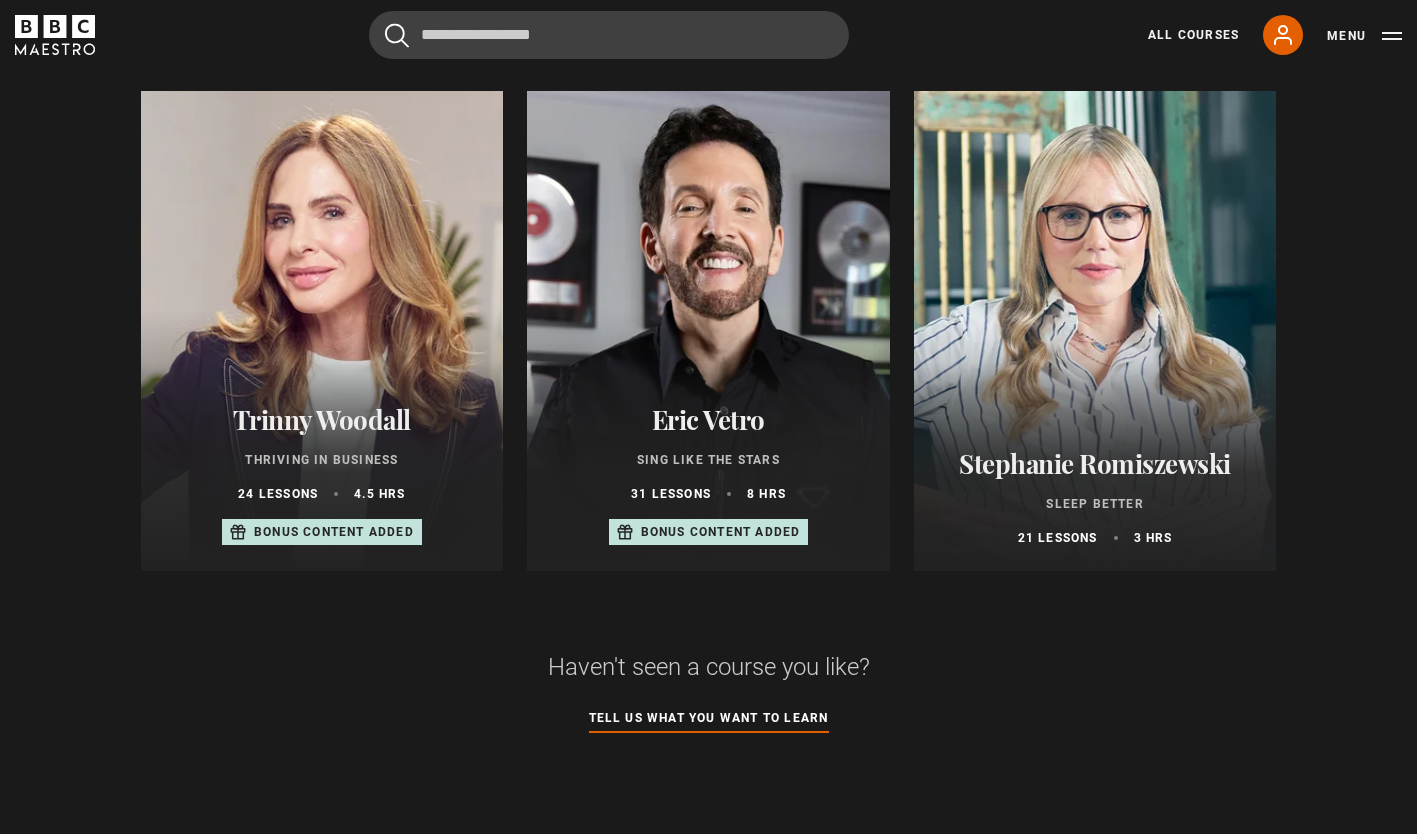 scroll, scrollTop: 1229, scrollLeft: 0, axis: vertical 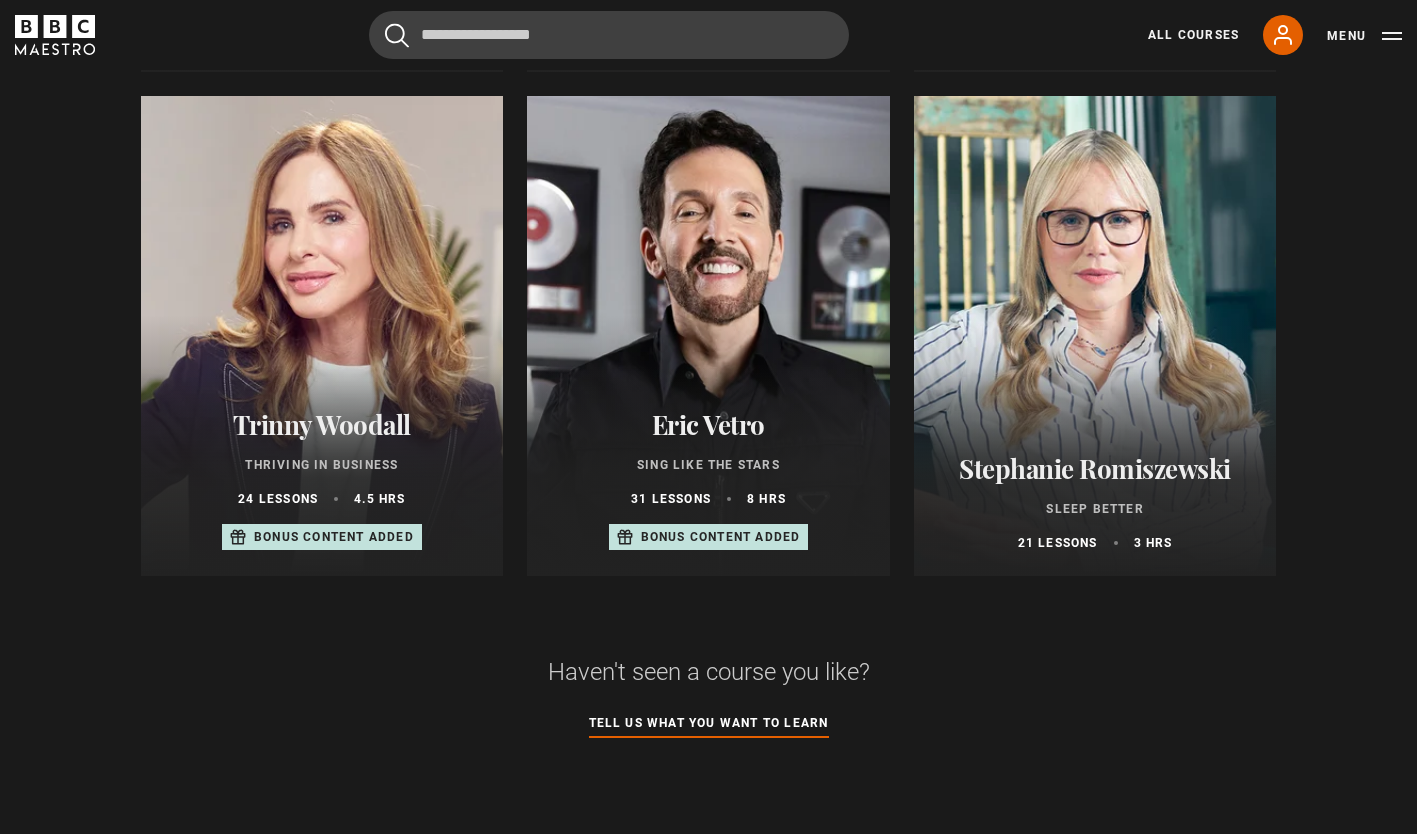click at bounding box center [1095, 336] 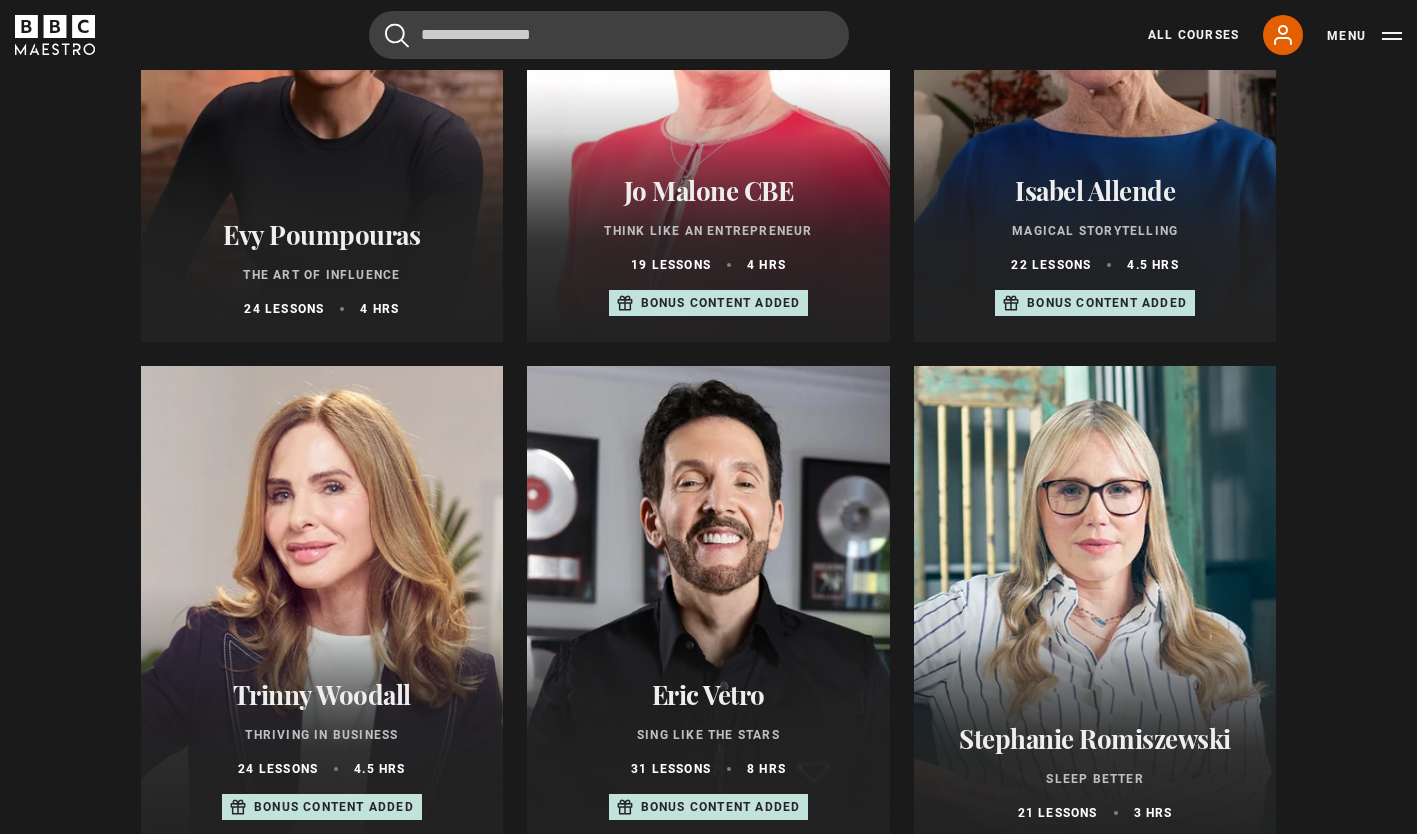 scroll, scrollTop: 1199, scrollLeft: 0, axis: vertical 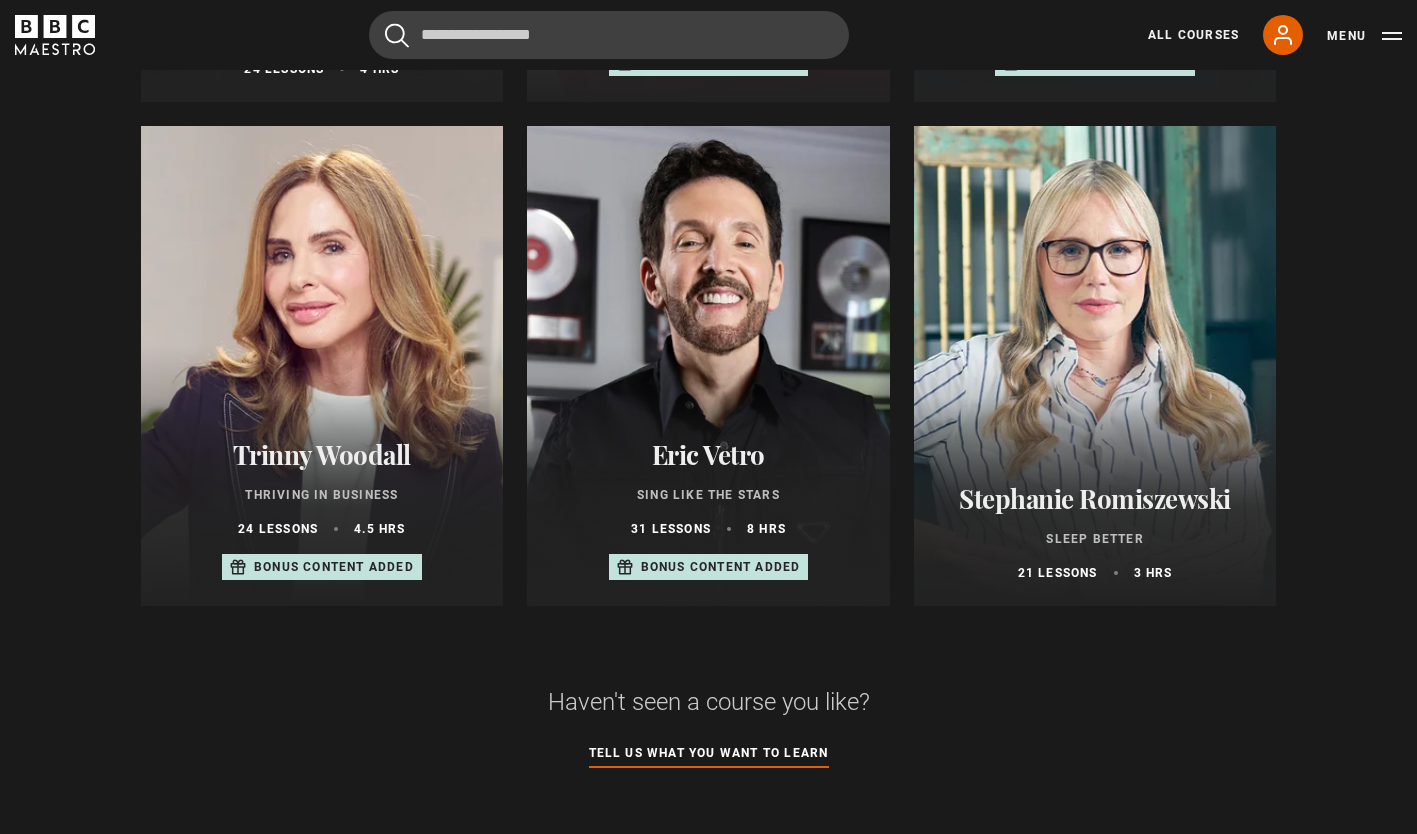 click at bounding box center [708, 366] 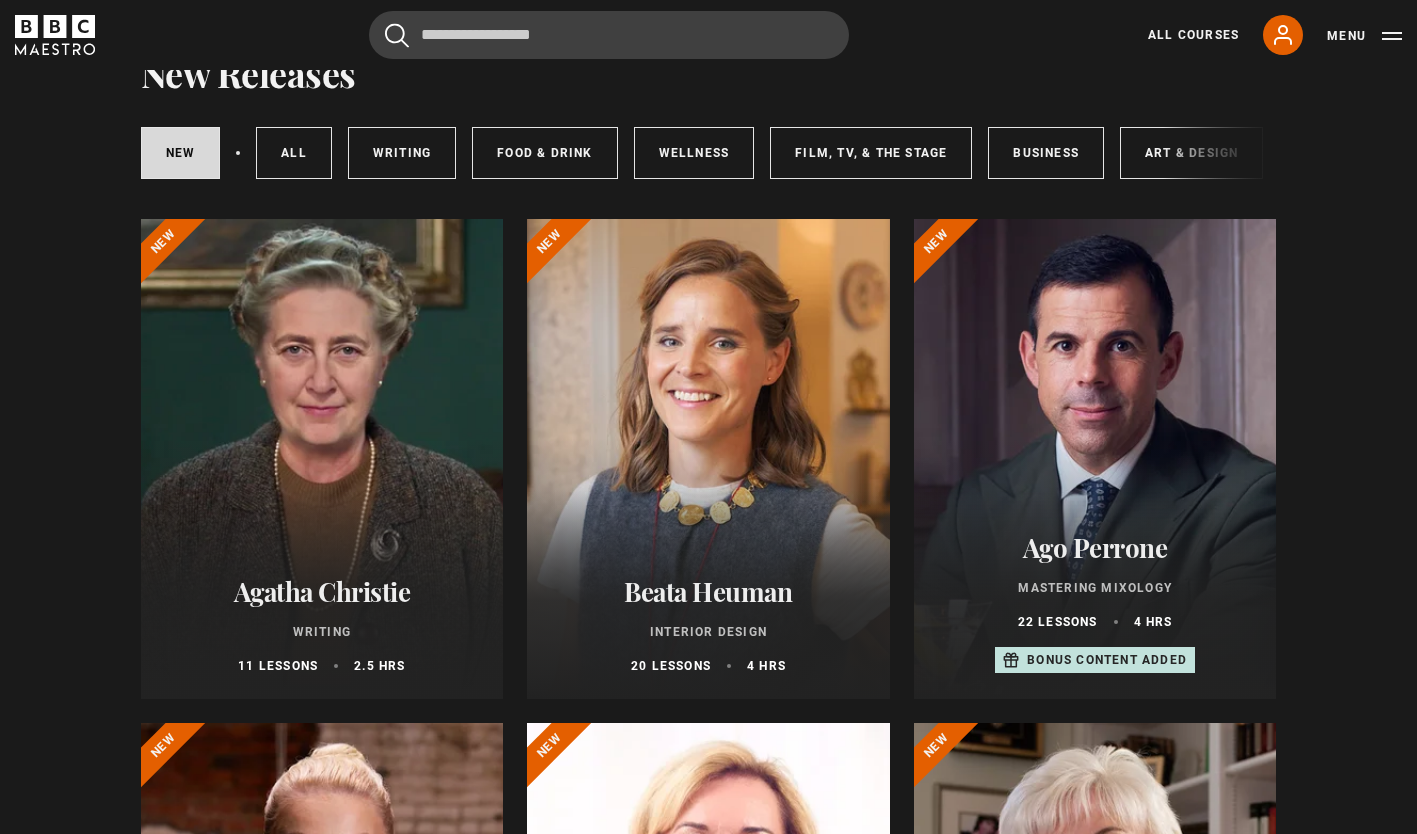 scroll, scrollTop: 0, scrollLeft: 0, axis: both 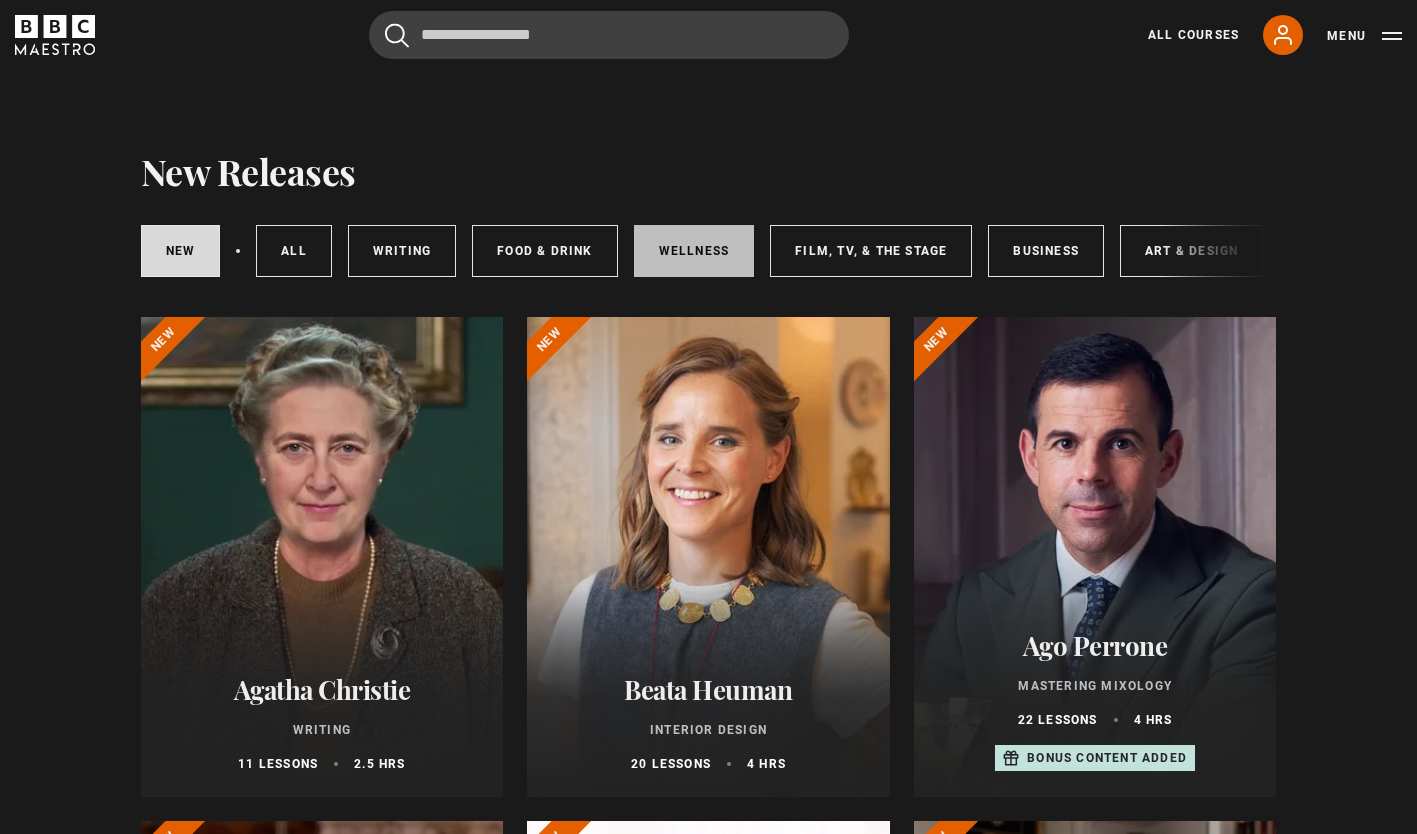 click on "Wellness" at bounding box center [694, 251] 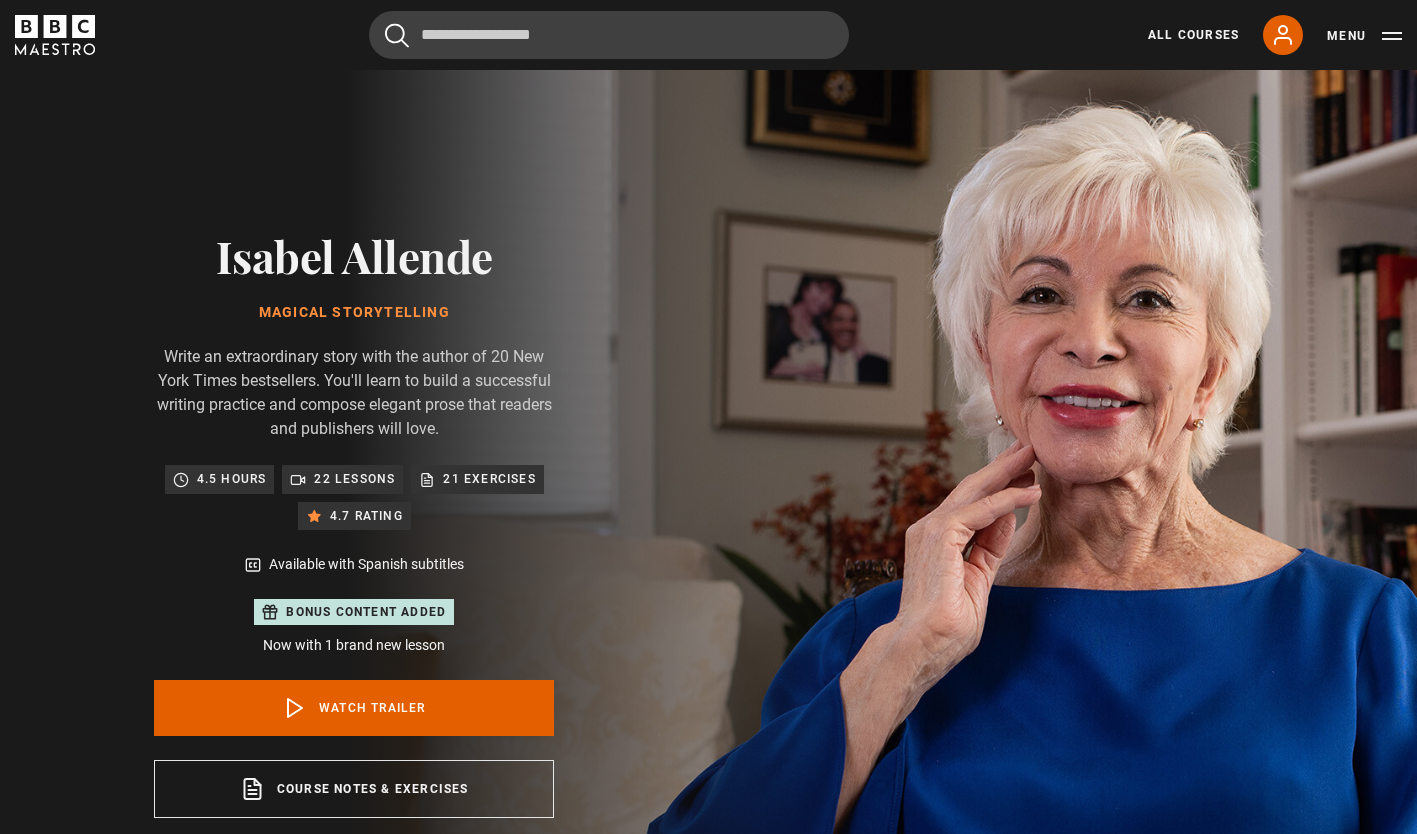 scroll, scrollTop: 0, scrollLeft: 0, axis: both 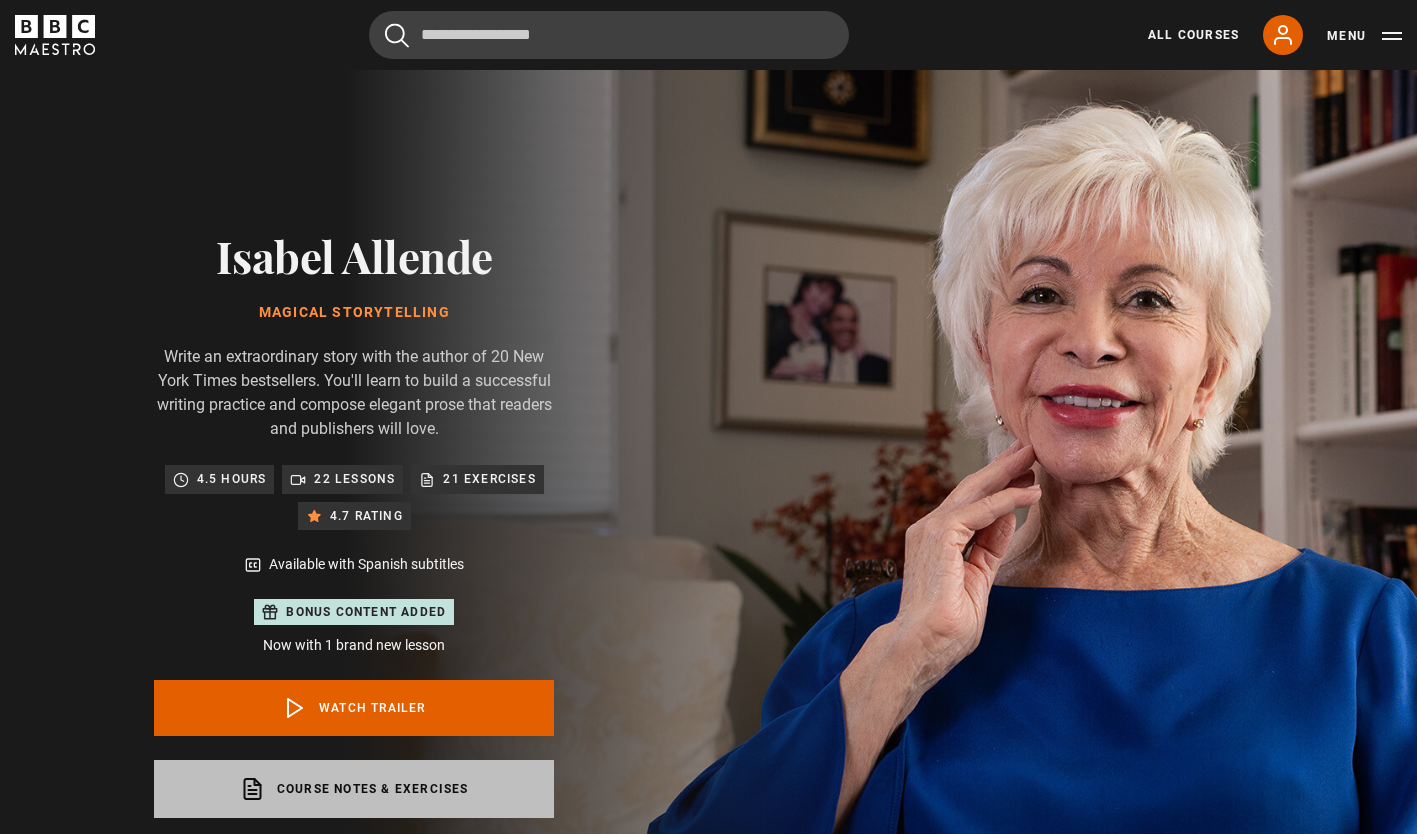 click on "Course notes & exercises
opens in a new tab" at bounding box center (354, 789) 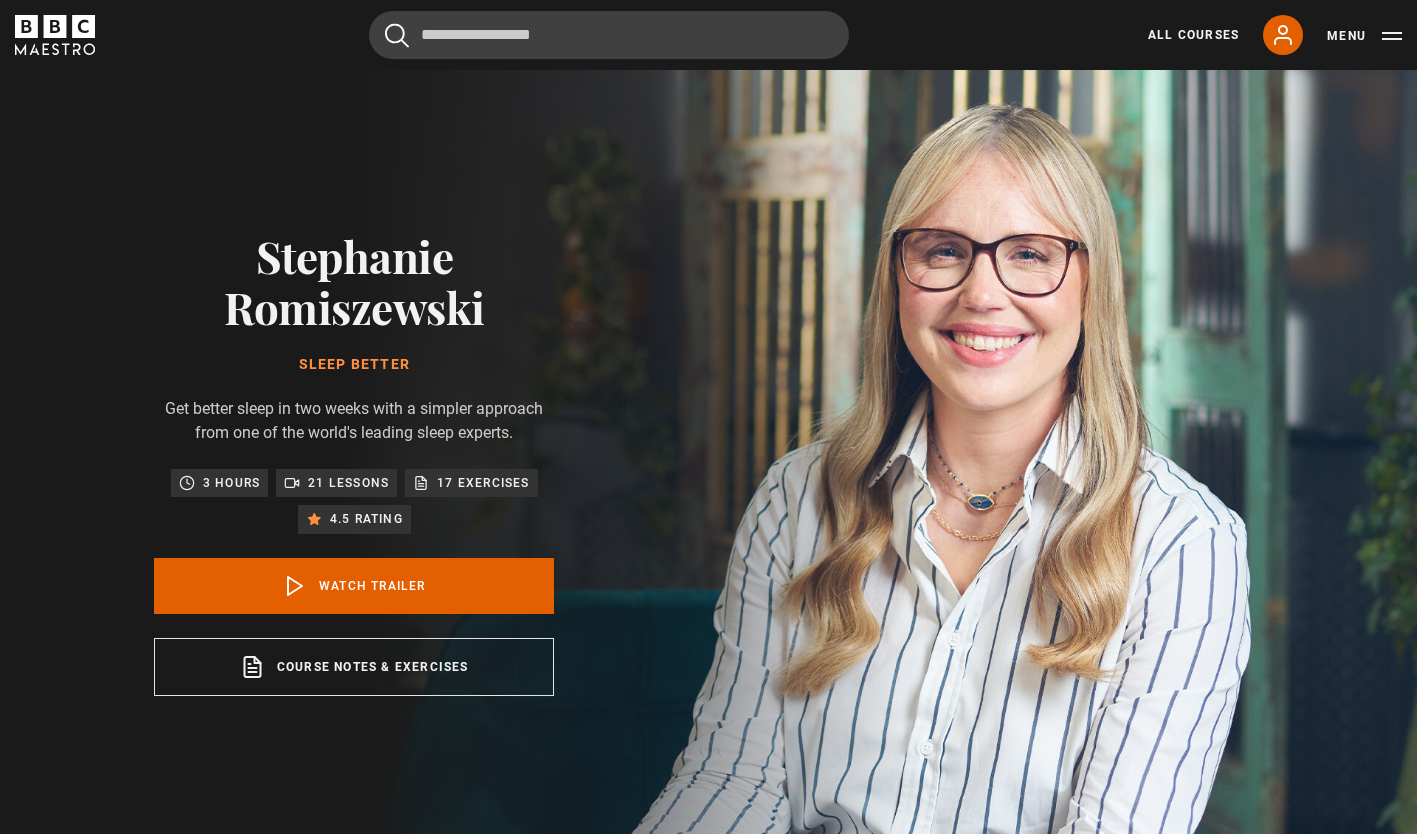 scroll, scrollTop: 0, scrollLeft: 0, axis: both 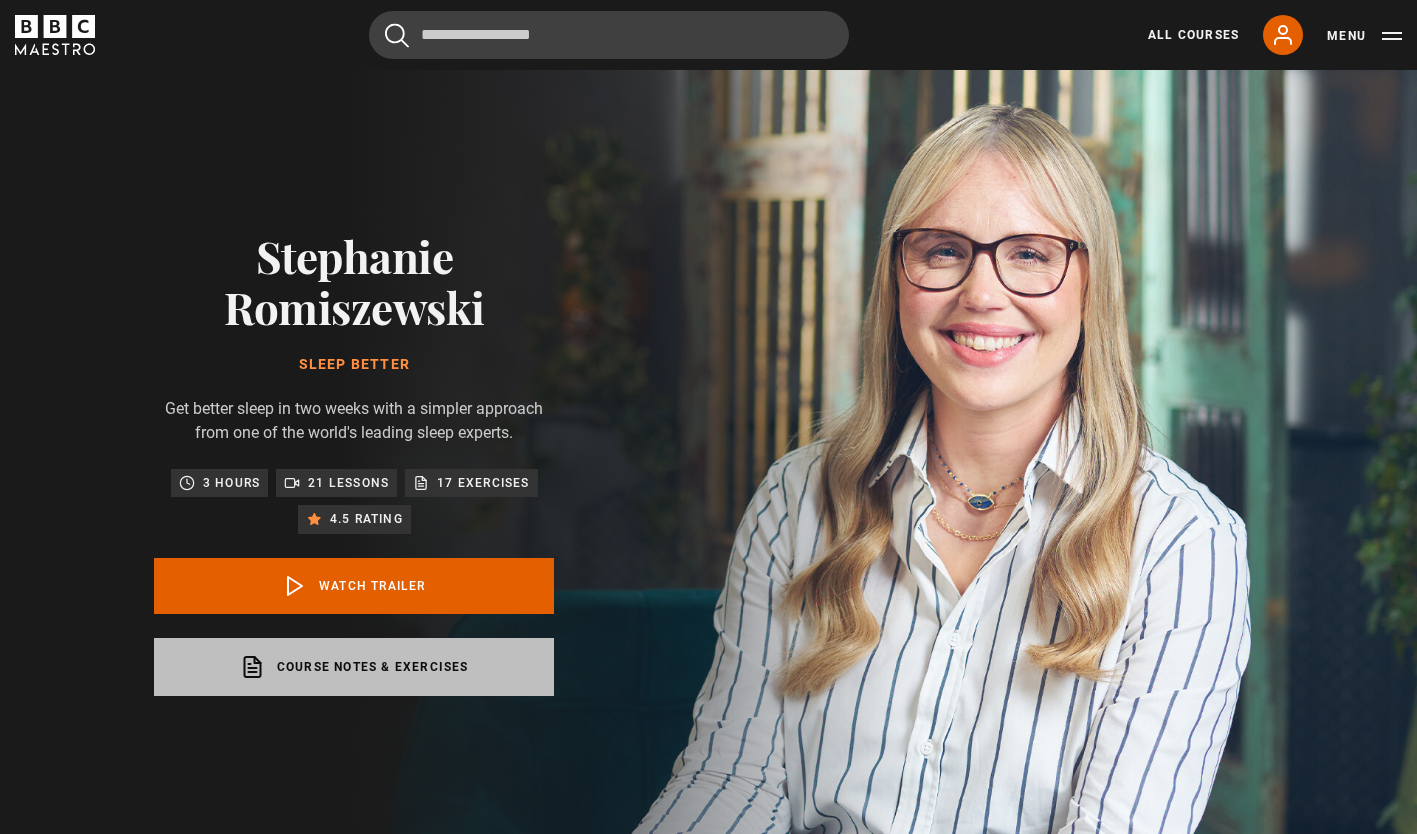 click on "Course notes & exercises
opens in a new tab" at bounding box center (354, 667) 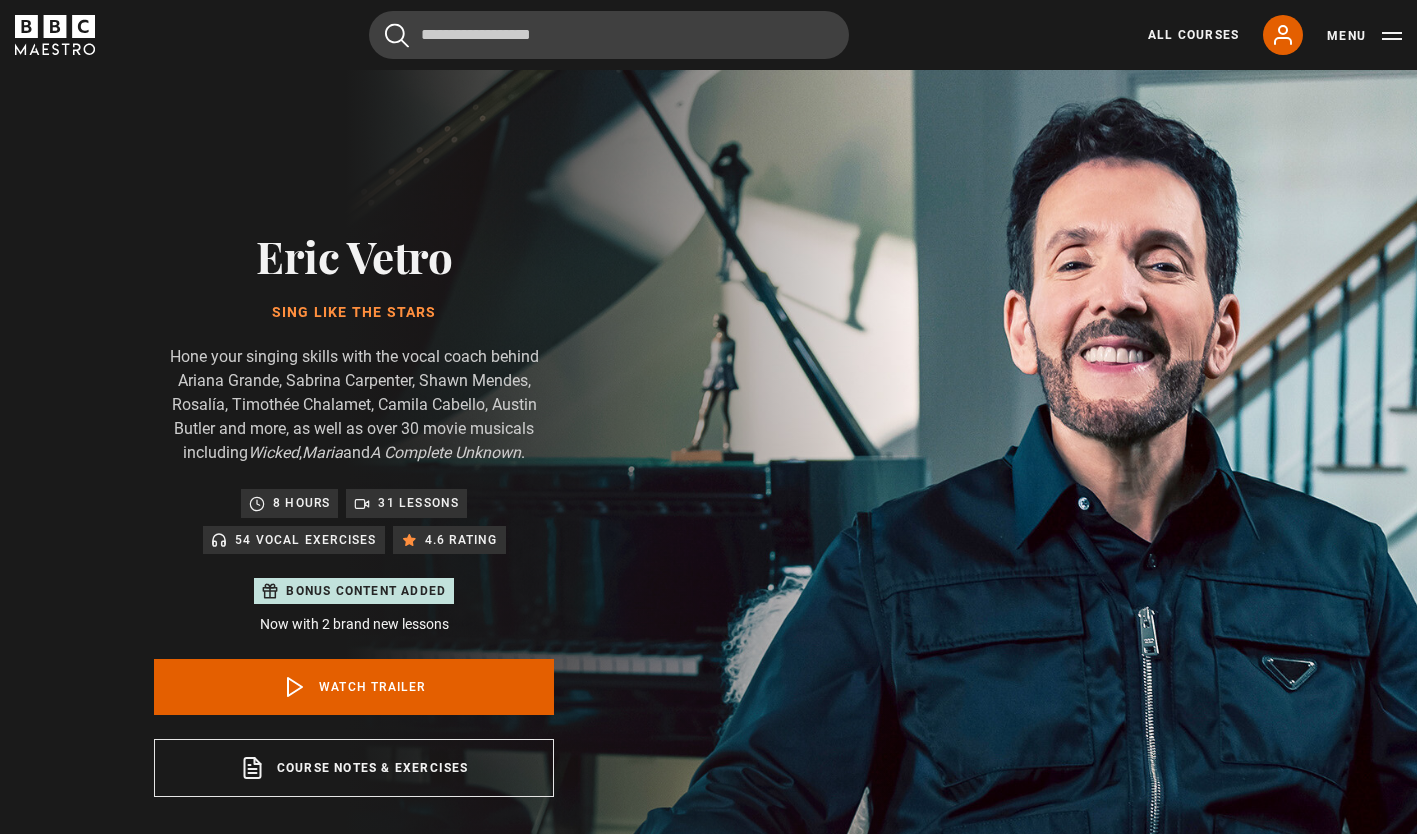 scroll, scrollTop: 0, scrollLeft: 0, axis: both 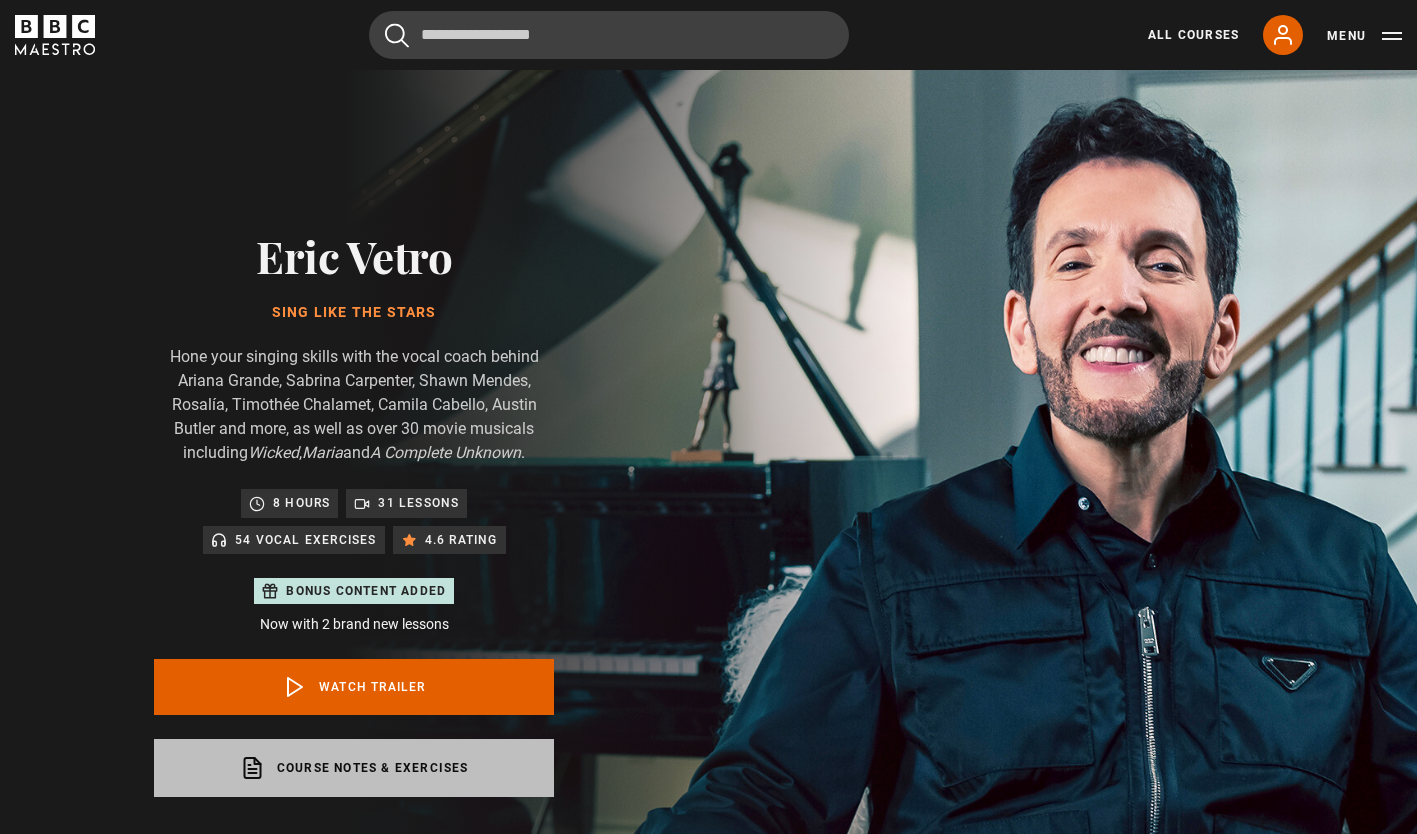 click on "Course notes & exercises
opens in a new tab" at bounding box center [354, 768] 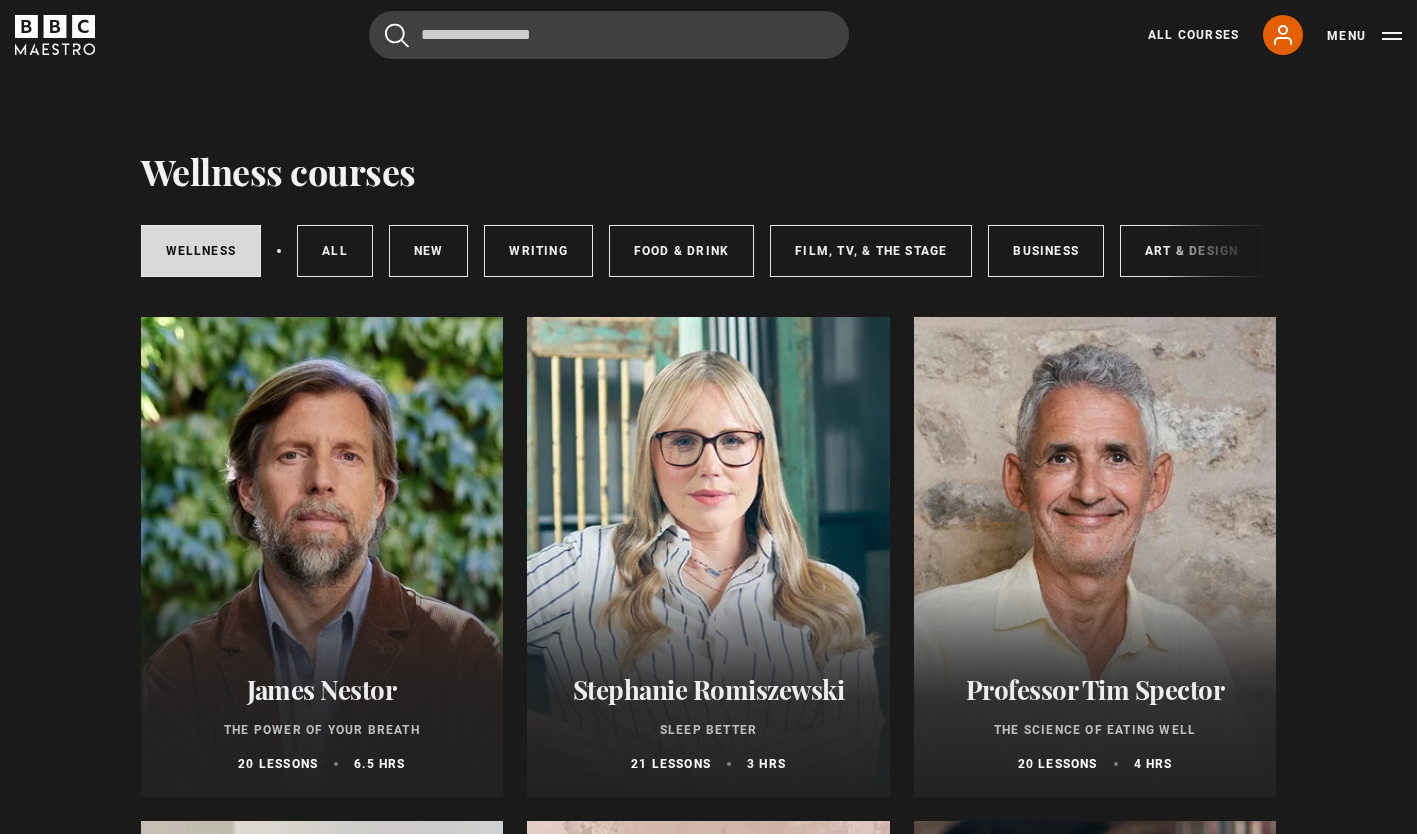 scroll, scrollTop: 0, scrollLeft: 0, axis: both 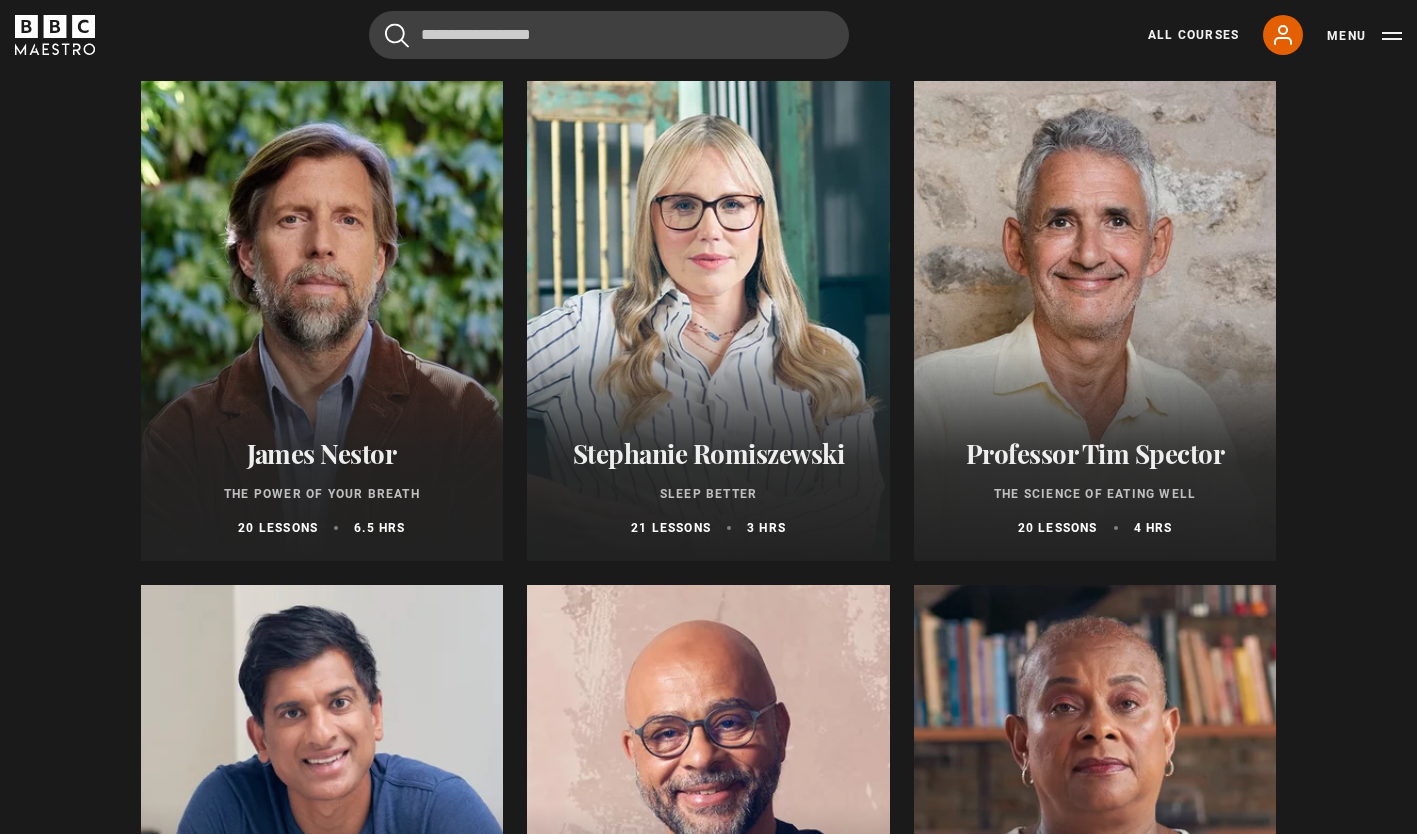click at bounding box center (322, 321) 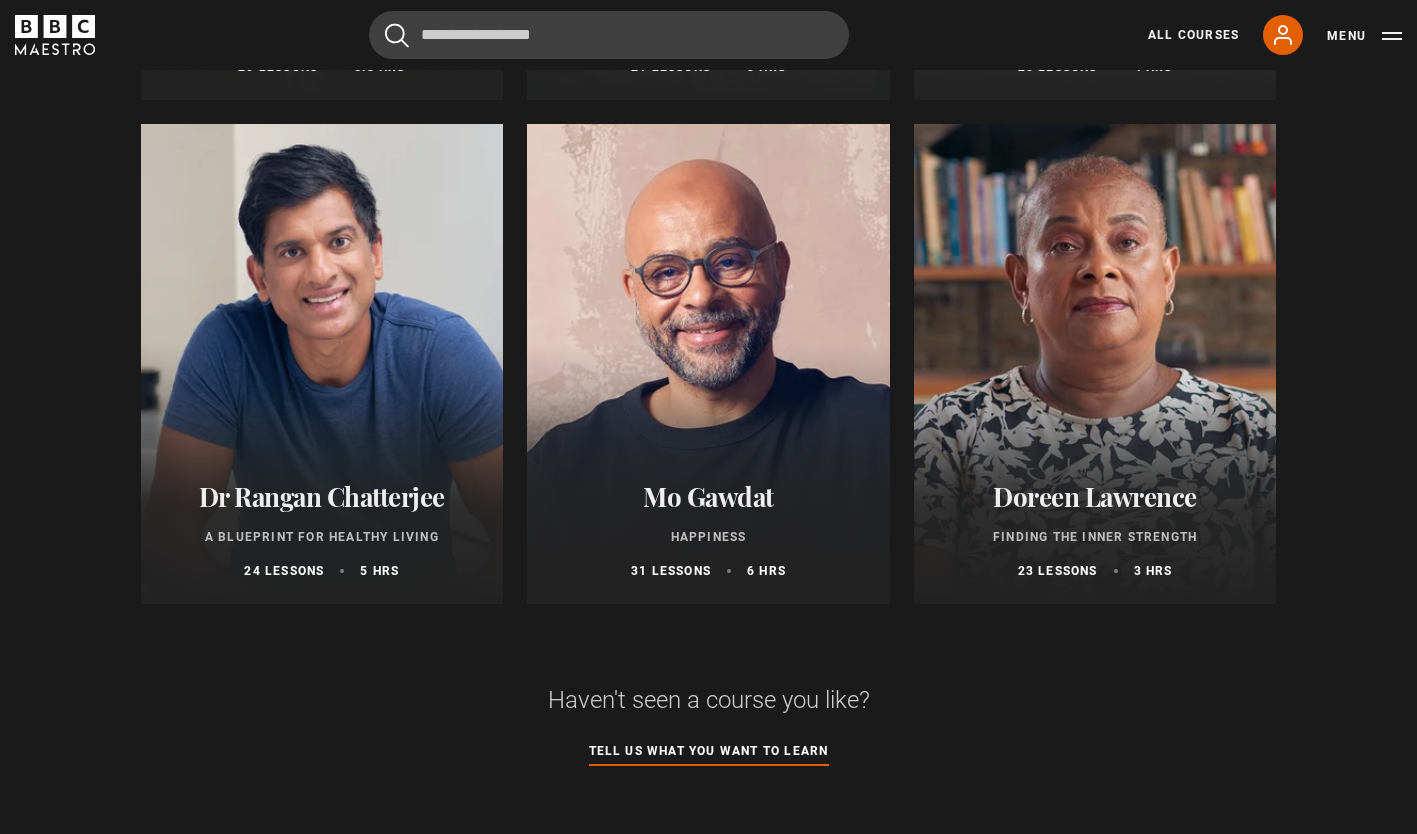 scroll, scrollTop: 704, scrollLeft: 0, axis: vertical 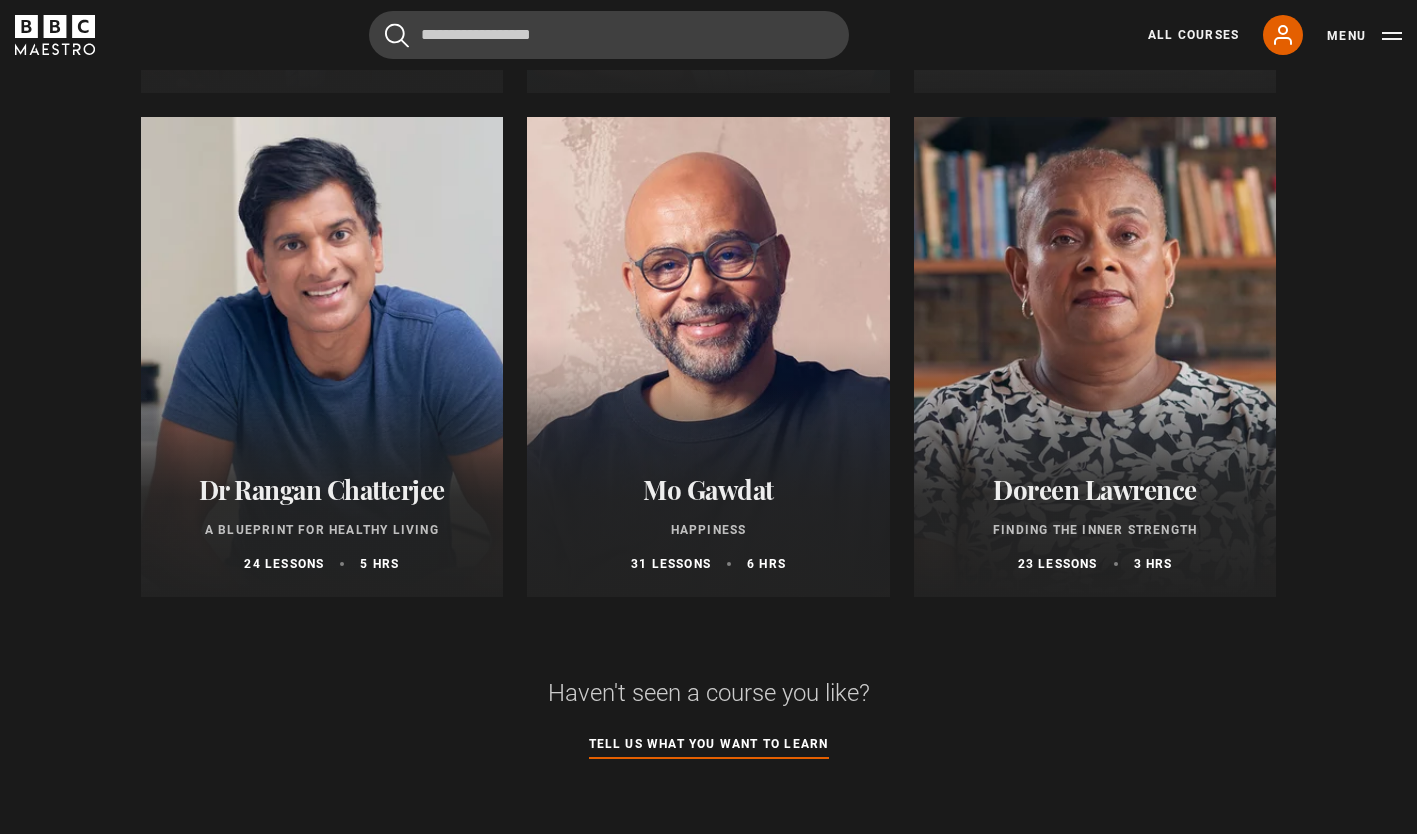 click at bounding box center (322, 357) 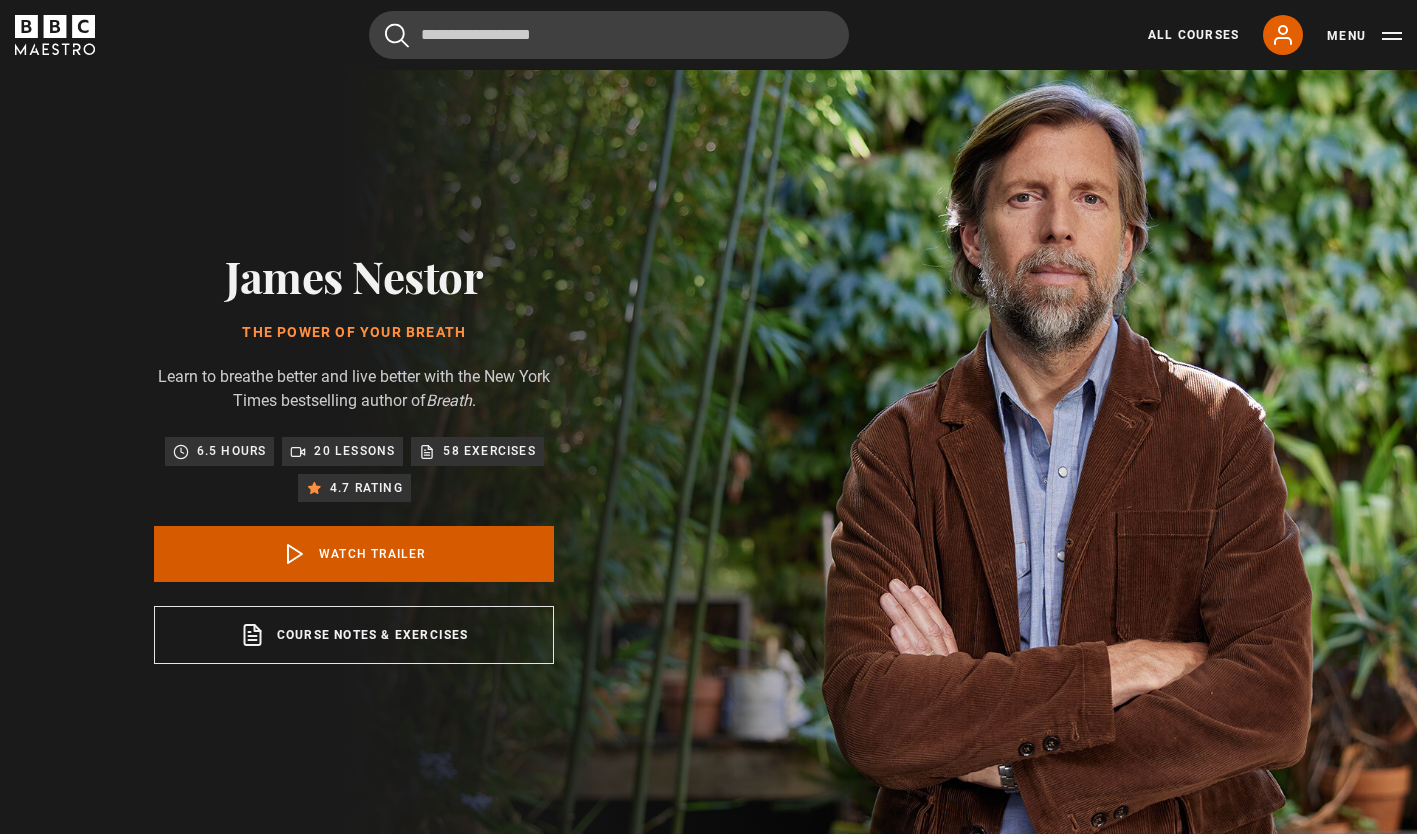 scroll, scrollTop: 0, scrollLeft: 0, axis: both 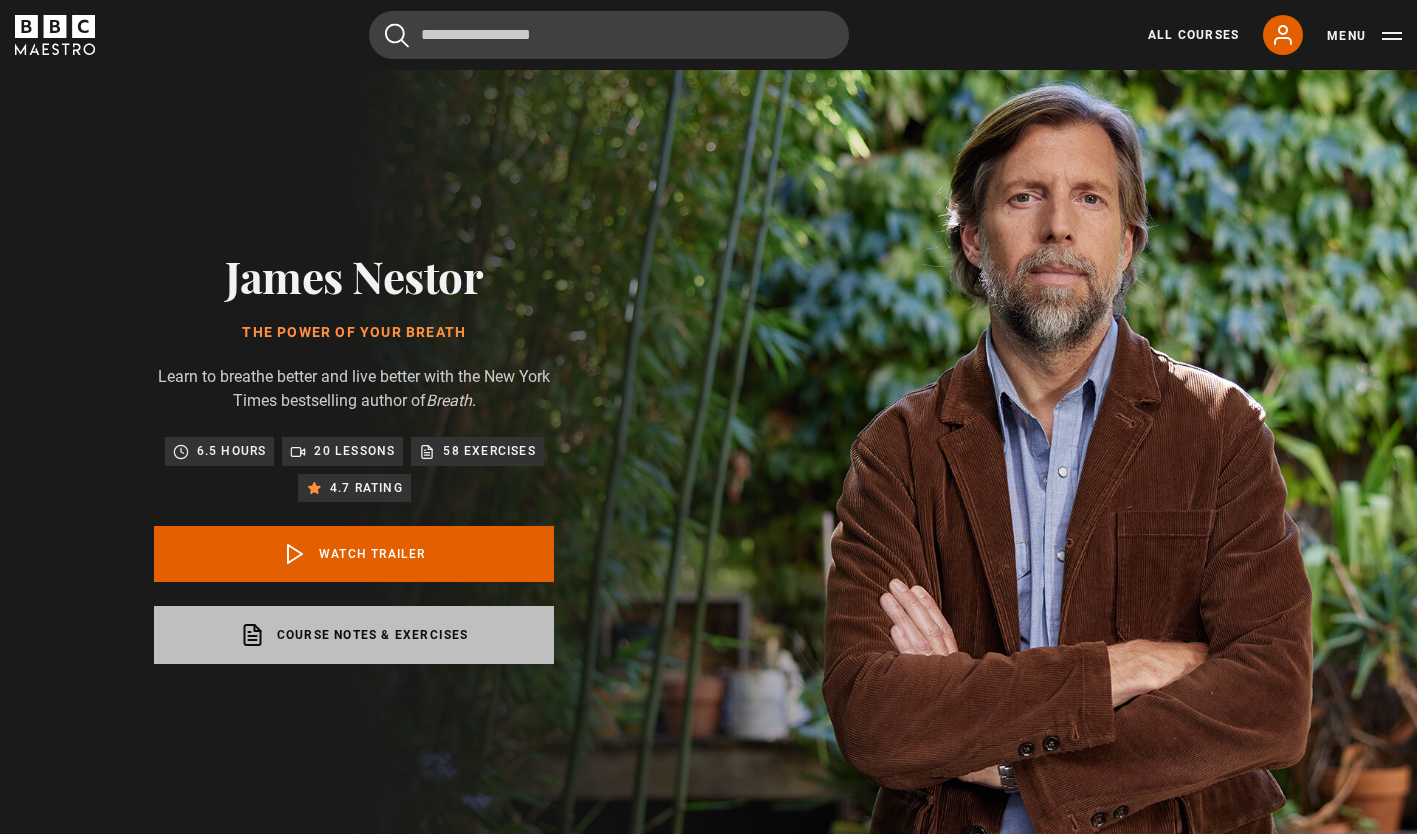 click on "Course notes & exercises
opens in a new tab" at bounding box center (354, 635) 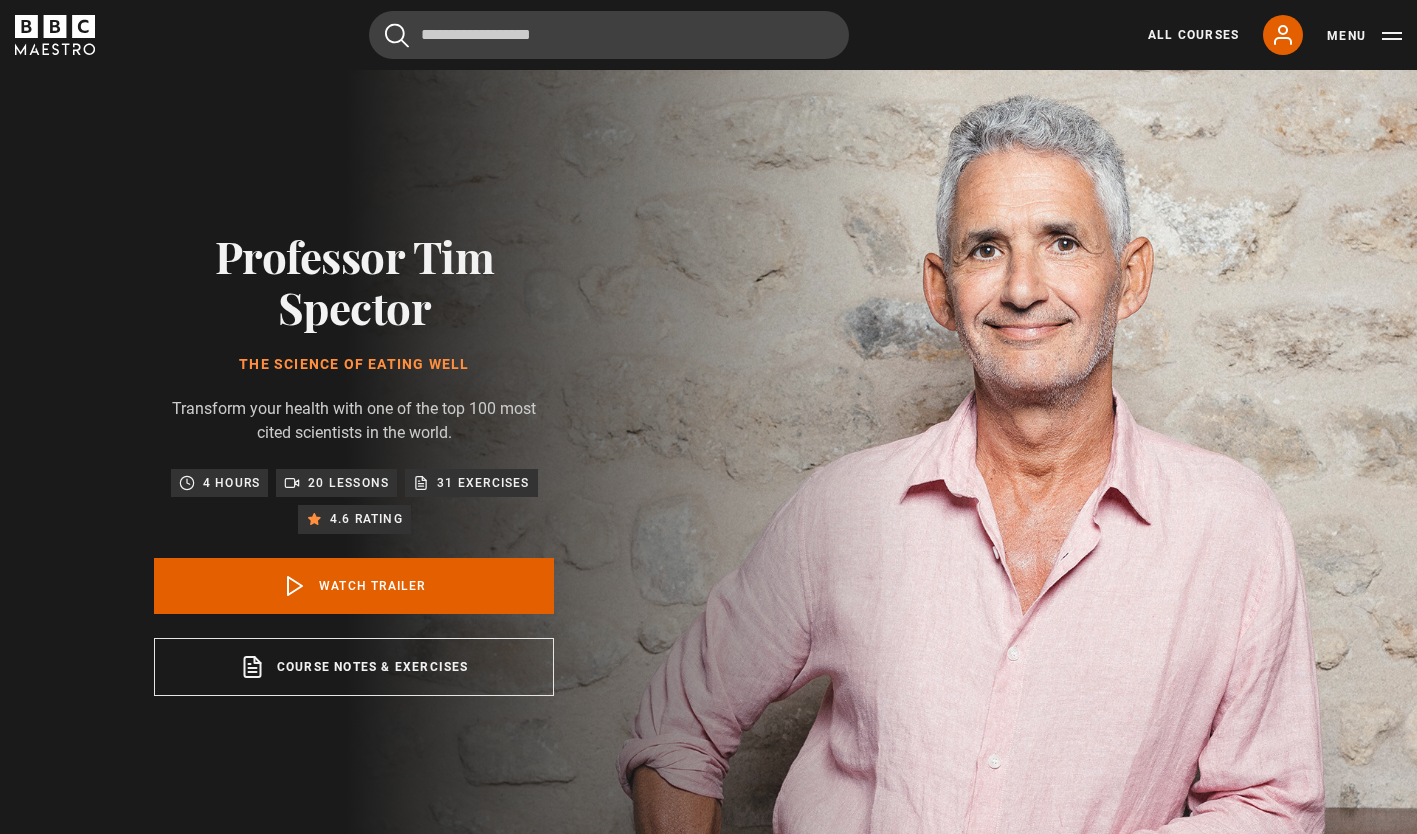 scroll, scrollTop: 0, scrollLeft: 0, axis: both 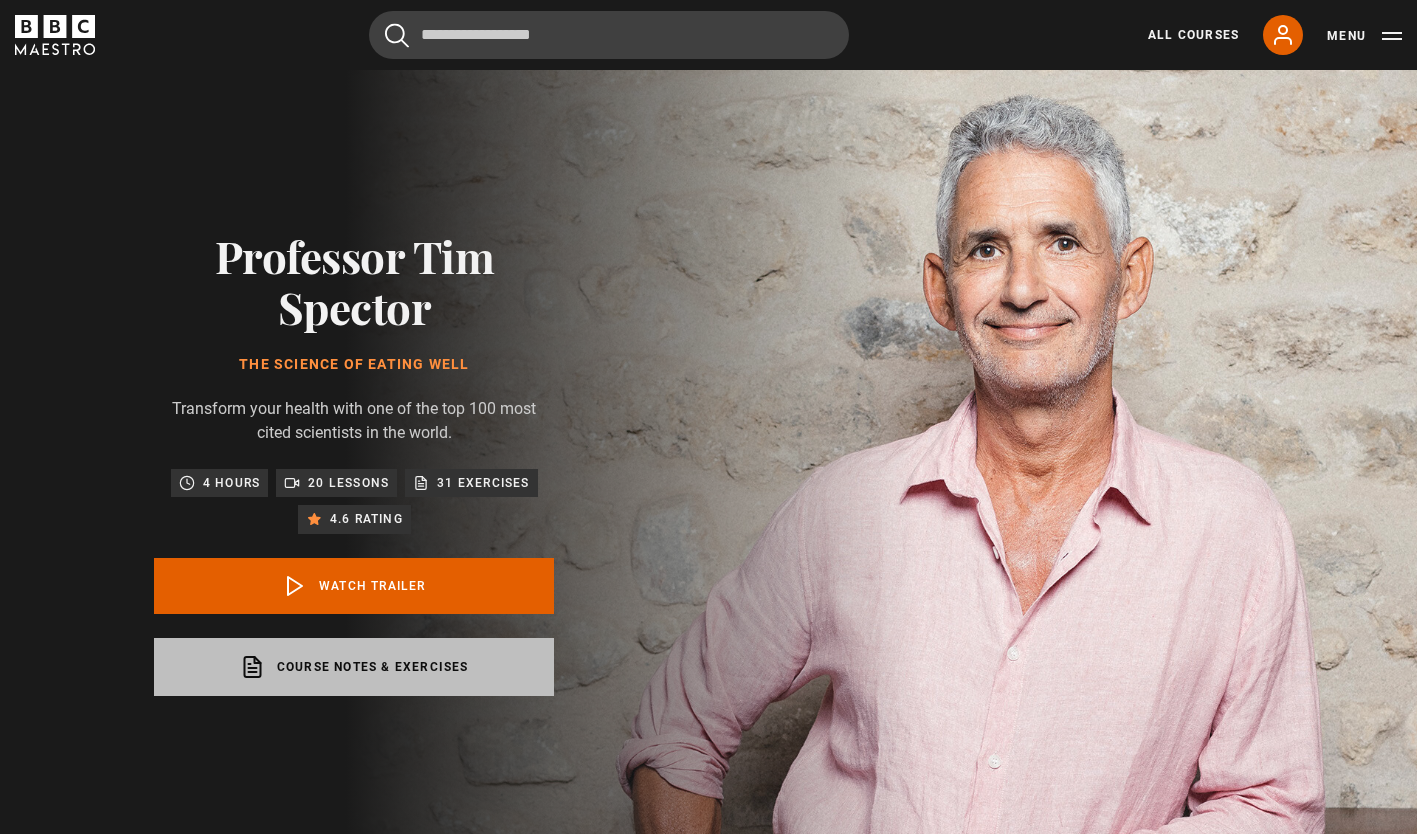 click on "Course notes & exercises
opens in a new tab" at bounding box center (354, 667) 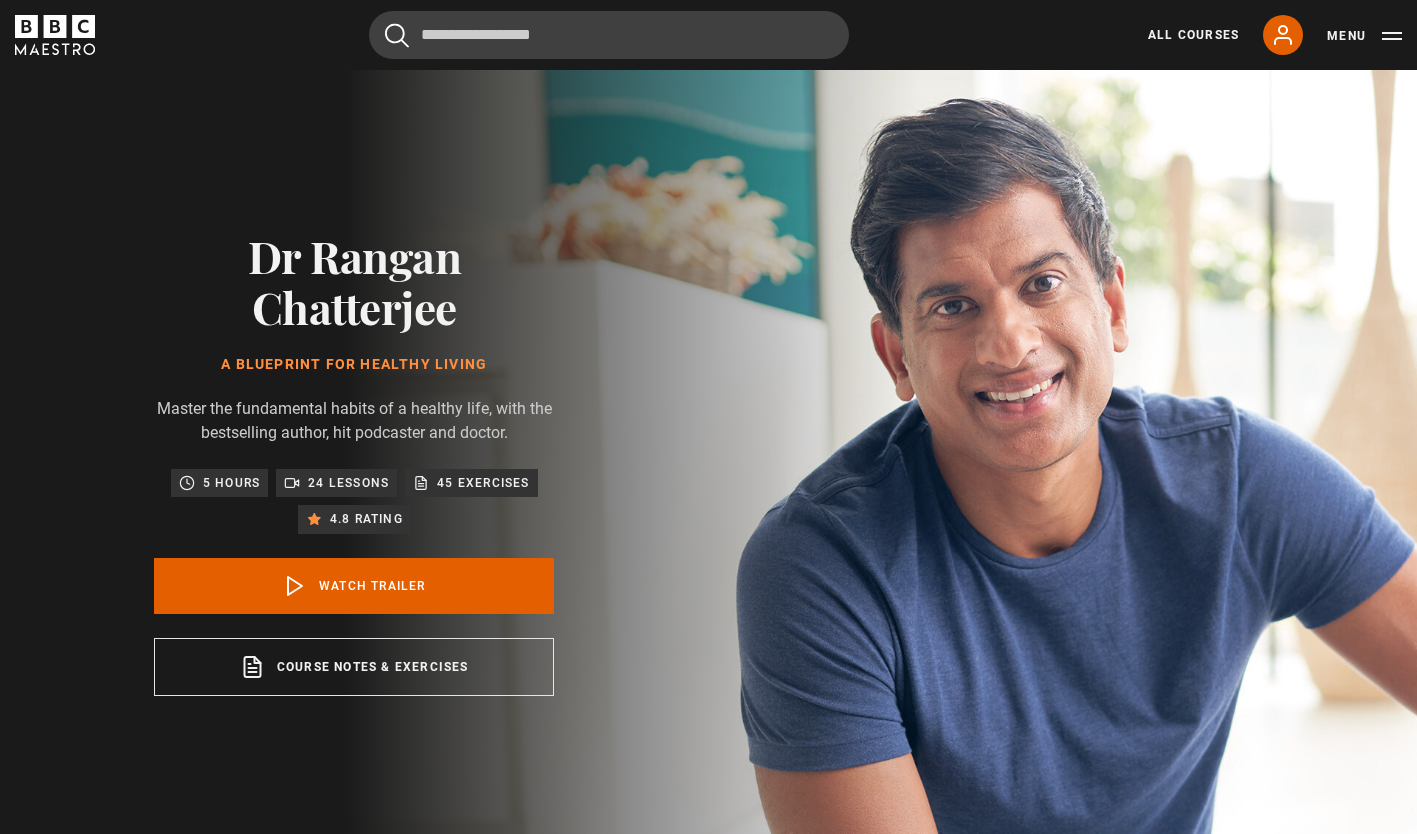 click on "Course notes & exercises
opens in a new tab" at bounding box center [354, 667] 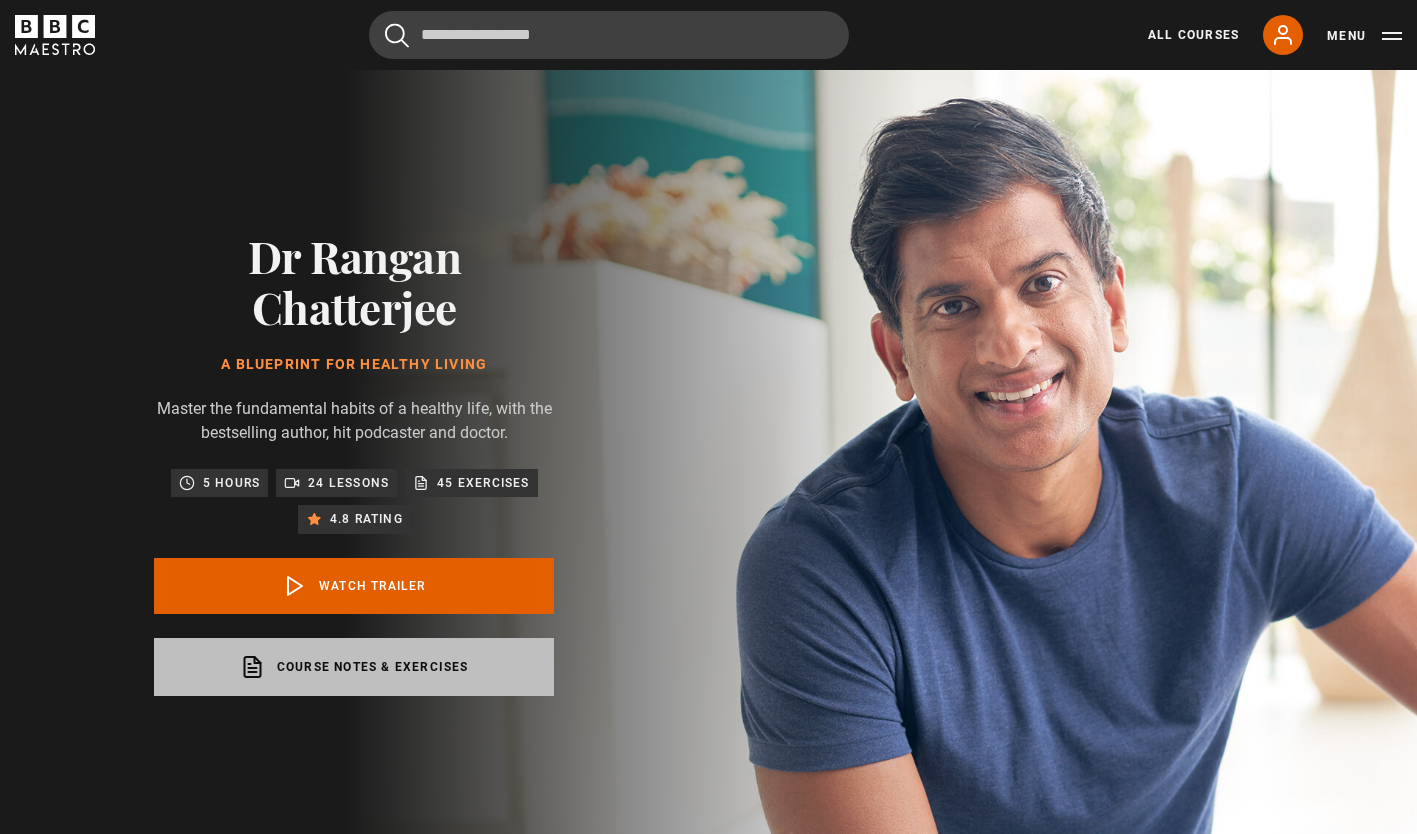 scroll, scrollTop: 0, scrollLeft: 0, axis: both 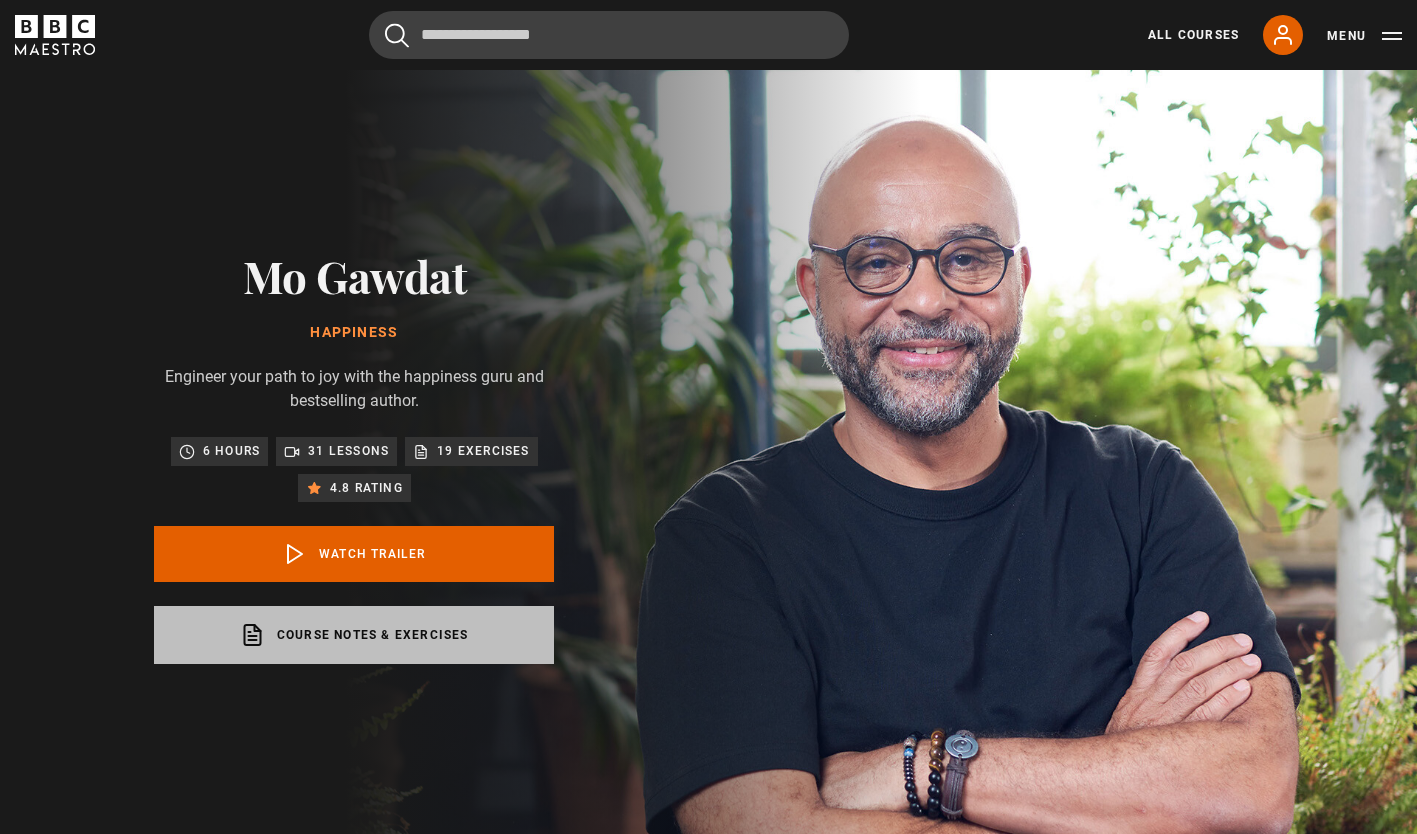 click on "Course notes & exercises
opens in a new tab" at bounding box center [354, 635] 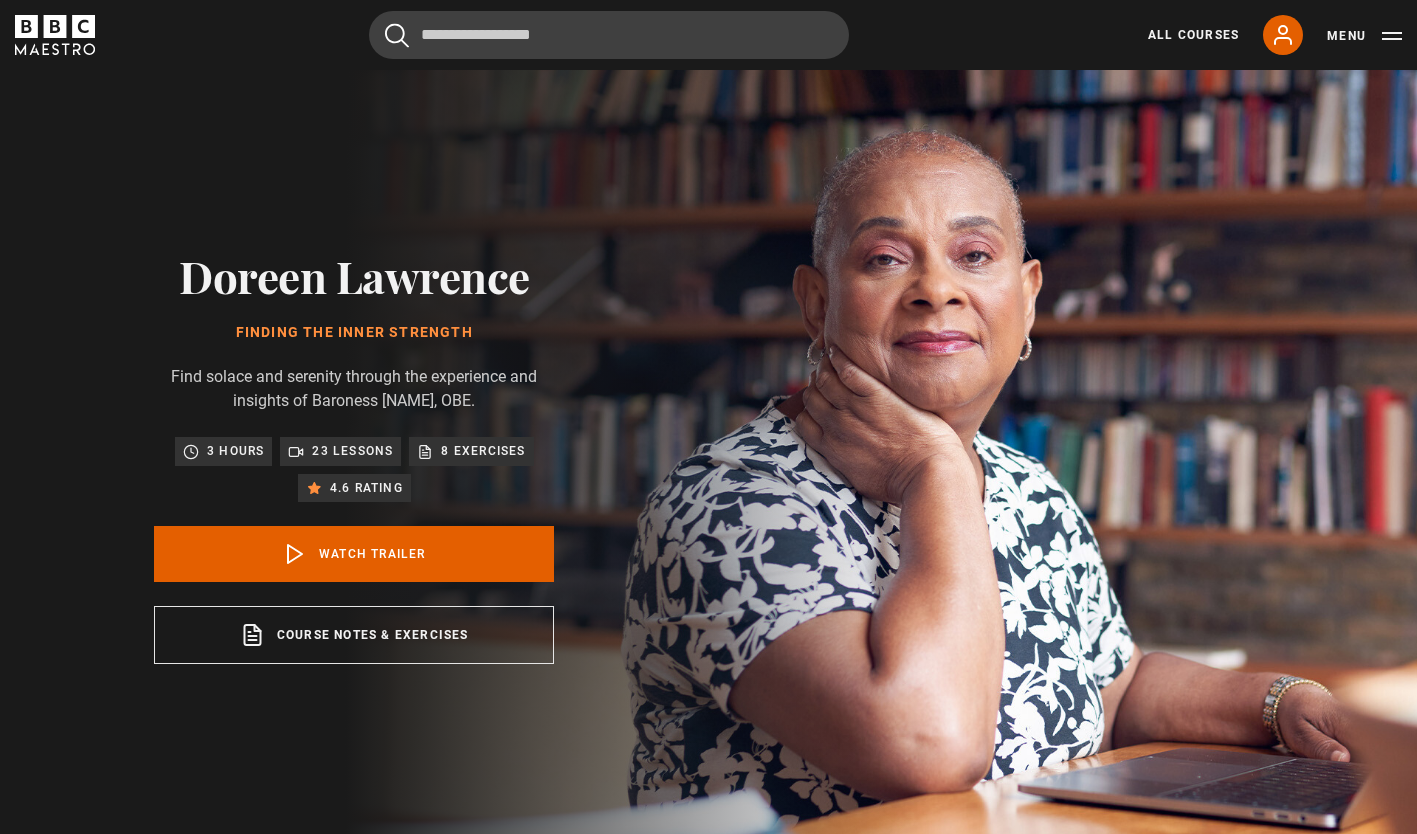 scroll, scrollTop: 0, scrollLeft: 0, axis: both 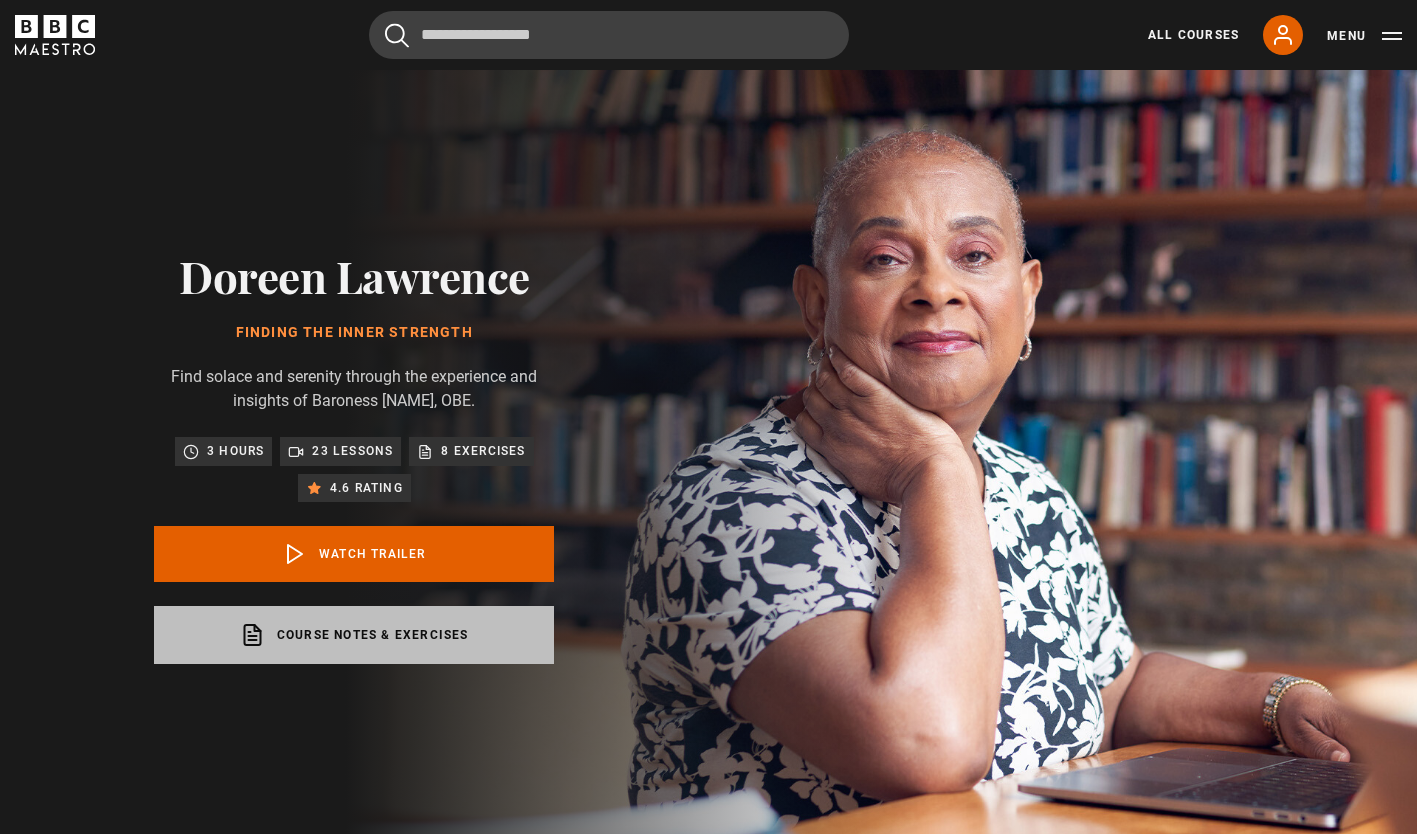 click on "Course notes & exercises
opens in a new tab" at bounding box center (354, 635) 